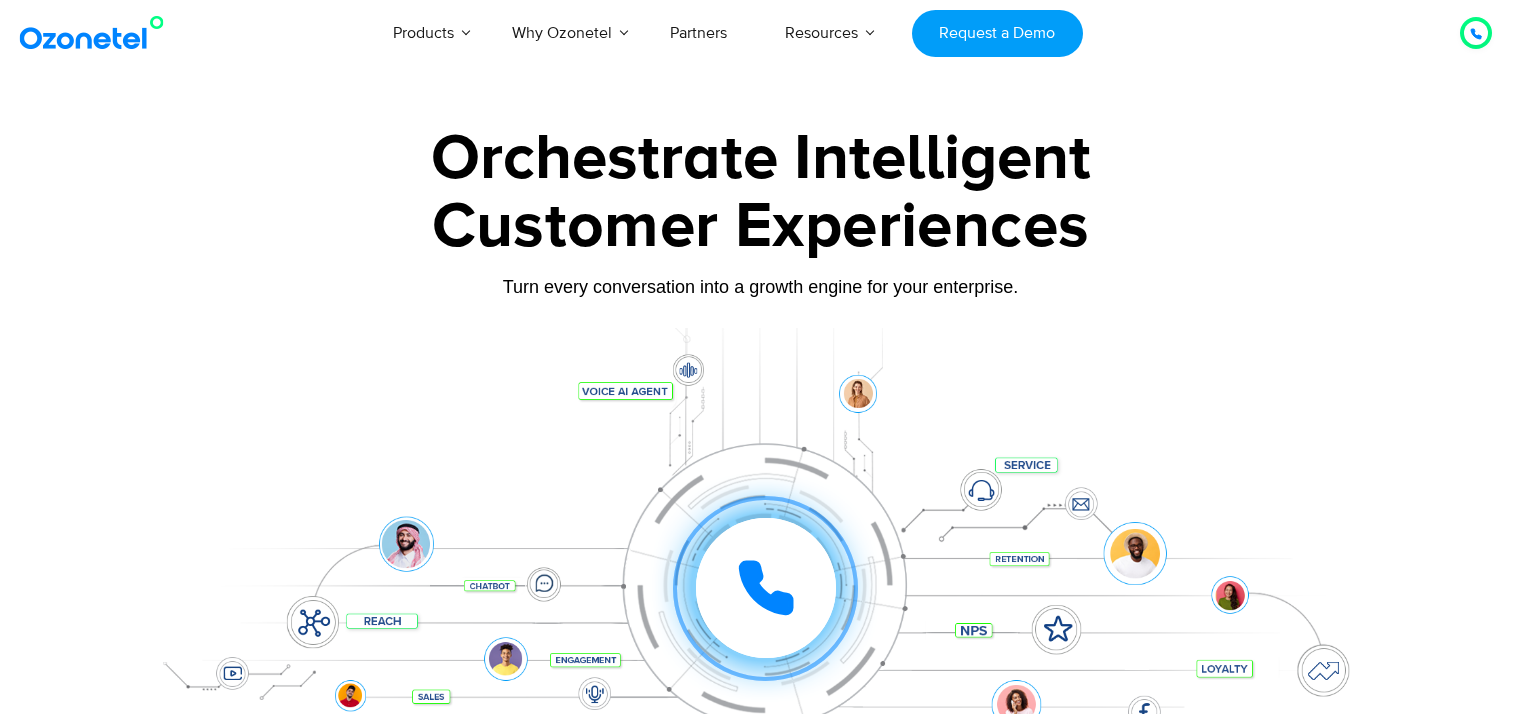 scroll, scrollTop: 0, scrollLeft: 0, axis: both 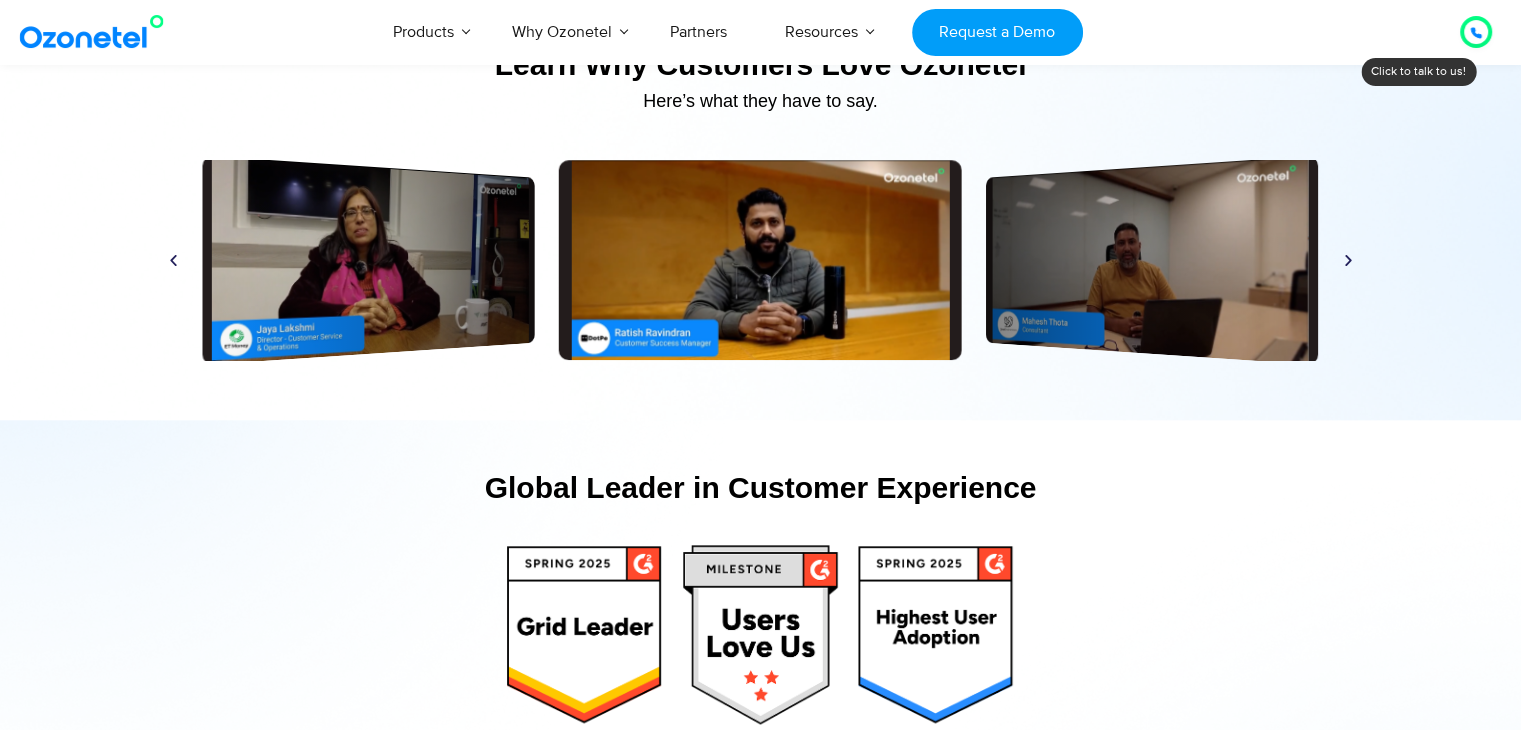 drag, startPoint x: 1524, startPoint y: 33, endPoint x: 1535, endPoint y: 609, distance: 576.10504 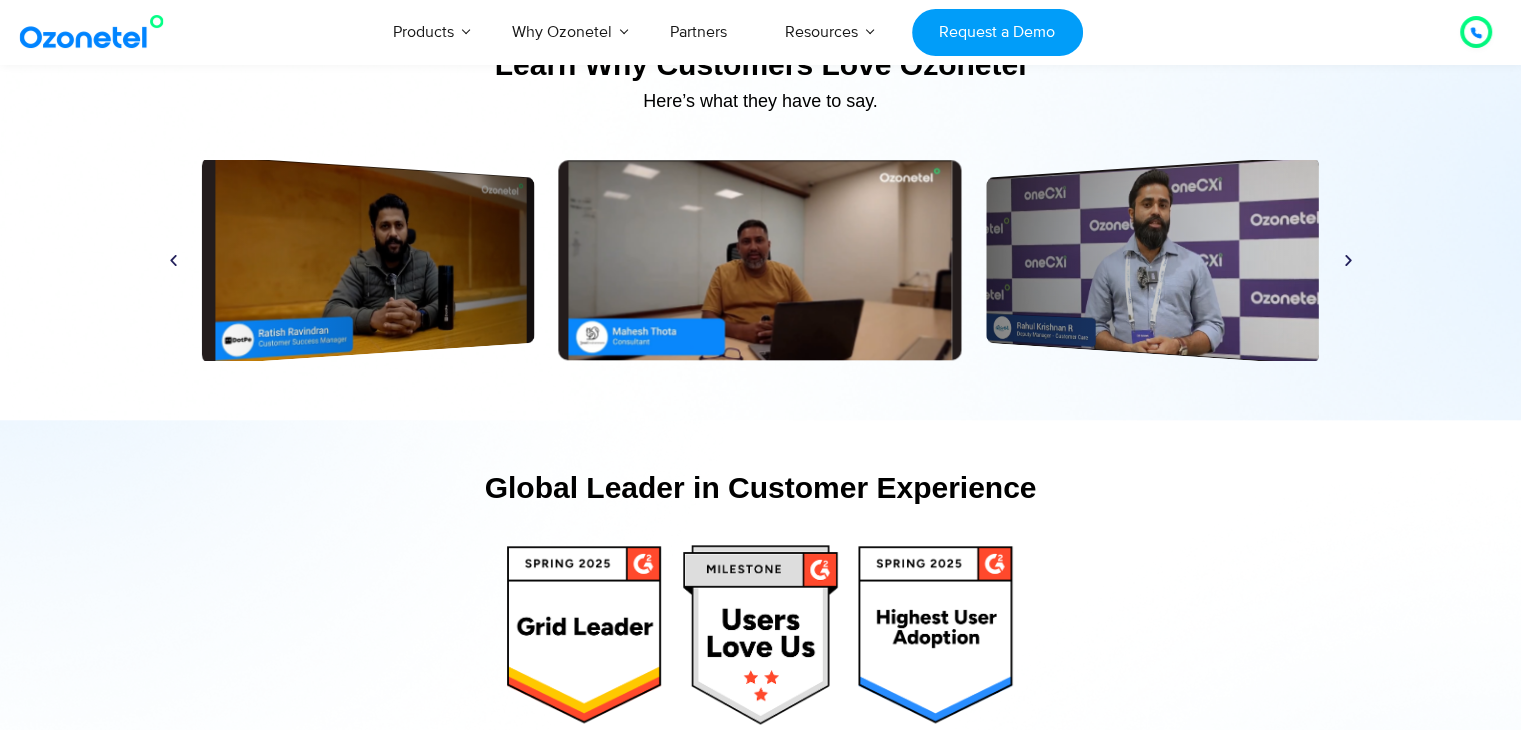 click on "Play" at bounding box center [368, 260] 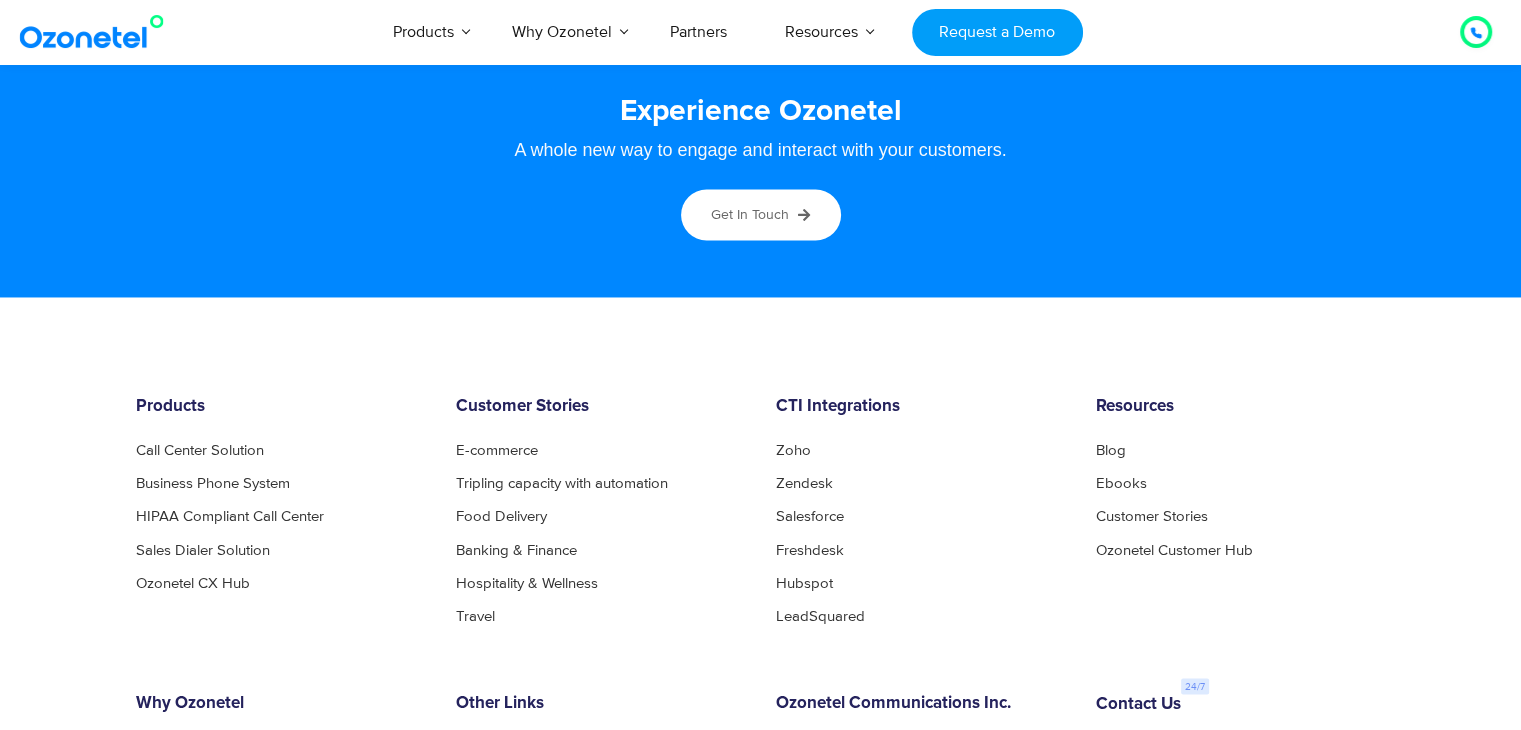 scroll, scrollTop: 11024, scrollLeft: 0, axis: vertical 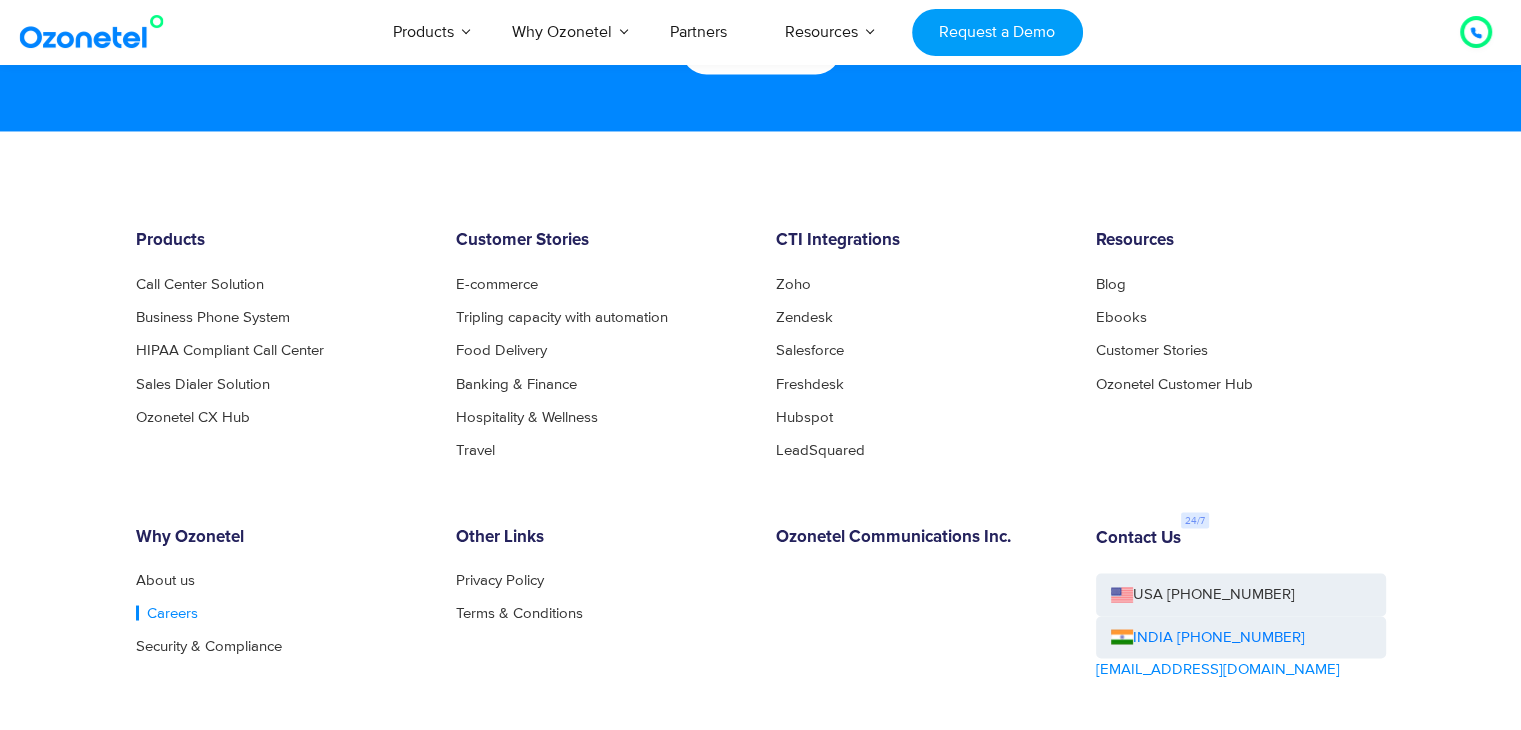 click on "Careers" at bounding box center (167, 612) 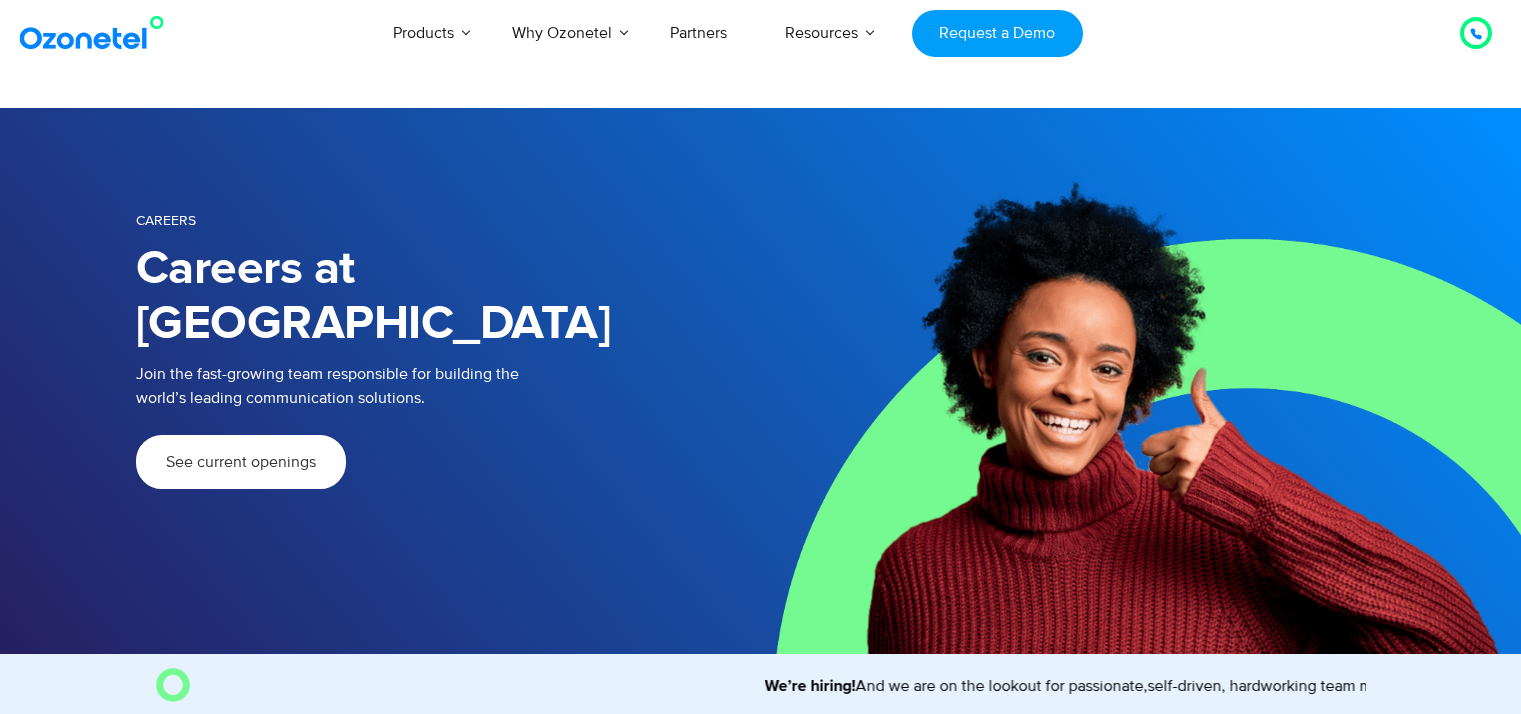 scroll, scrollTop: 0, scrollLeft: 0, axis: both 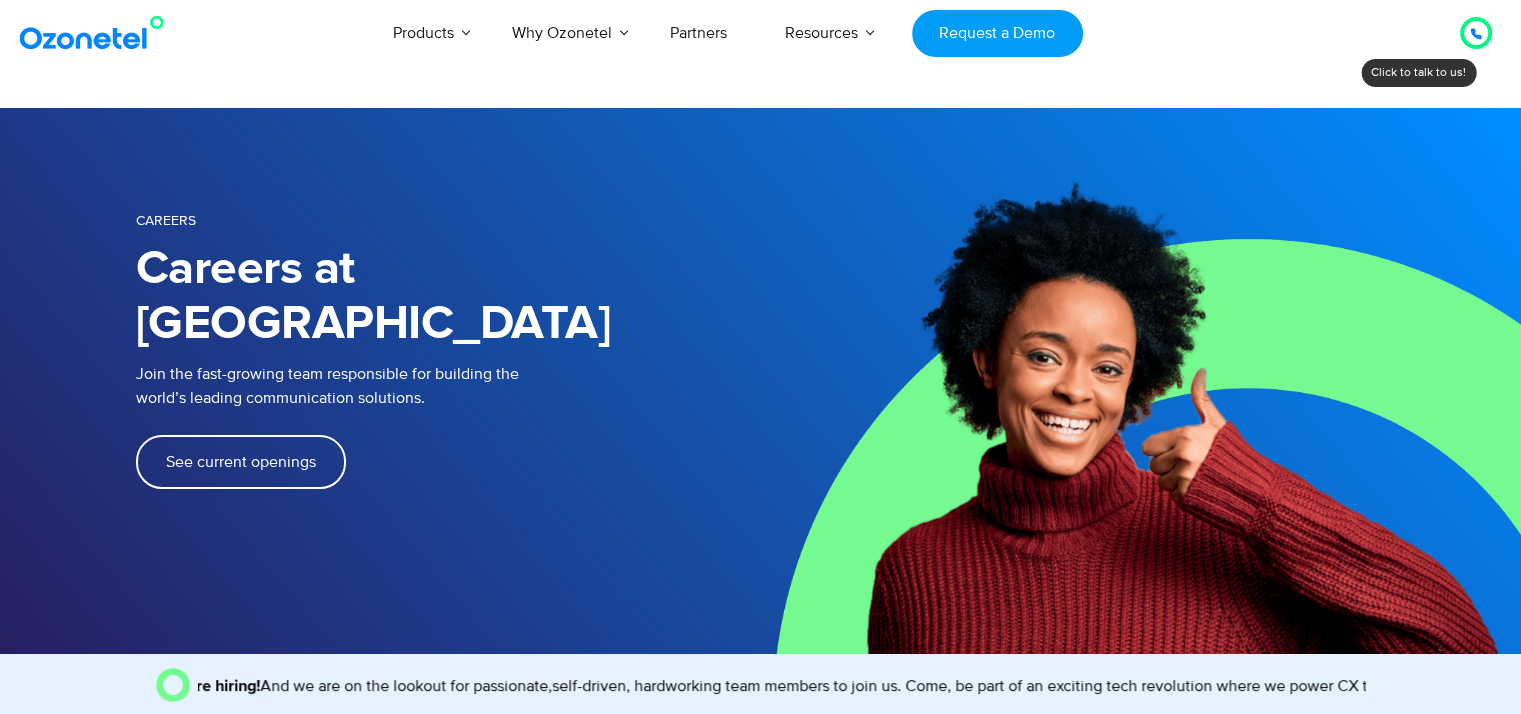 click on "See current openings" at bounding box center (241, 462) 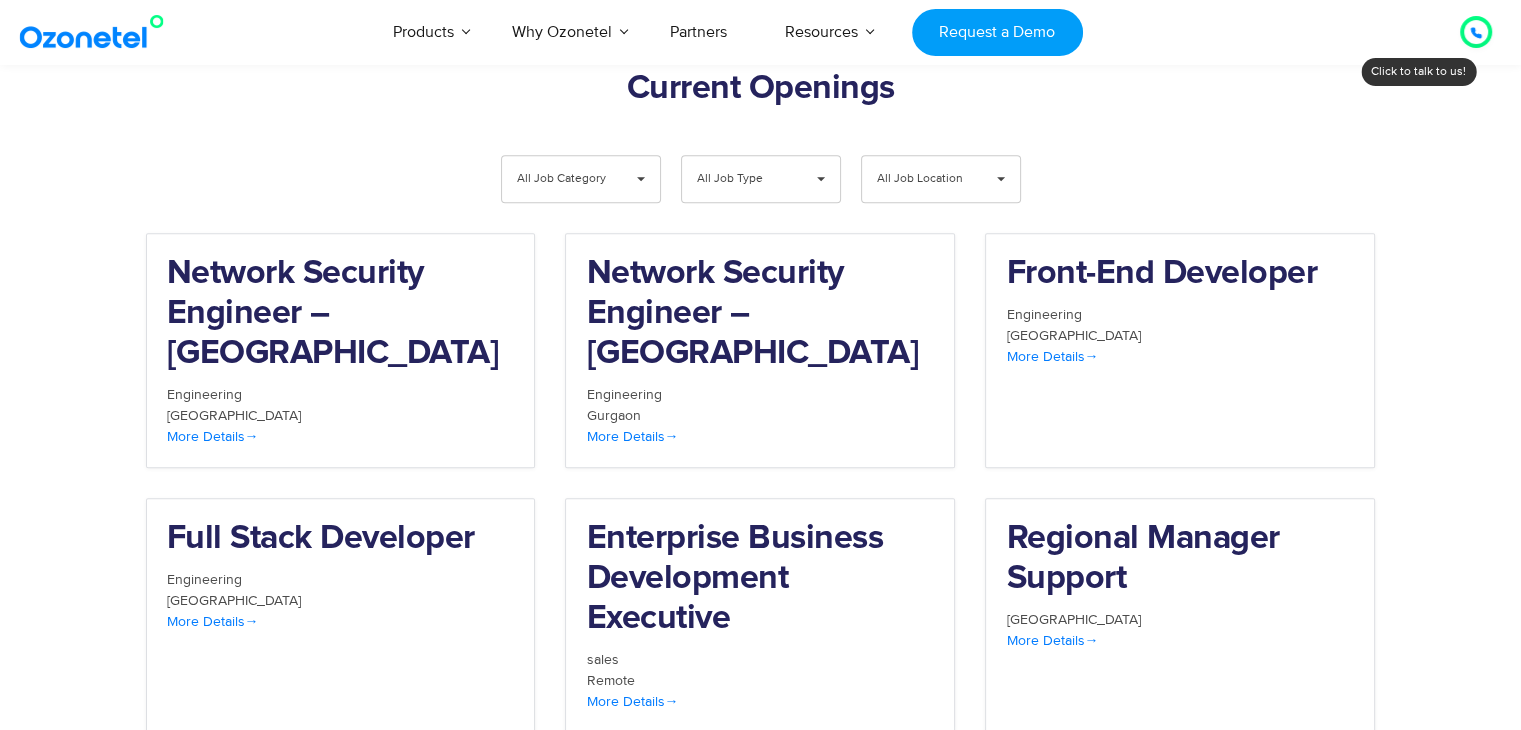 scroll, scrollTop: 2071, scrollLeft: 0, axis: vertical 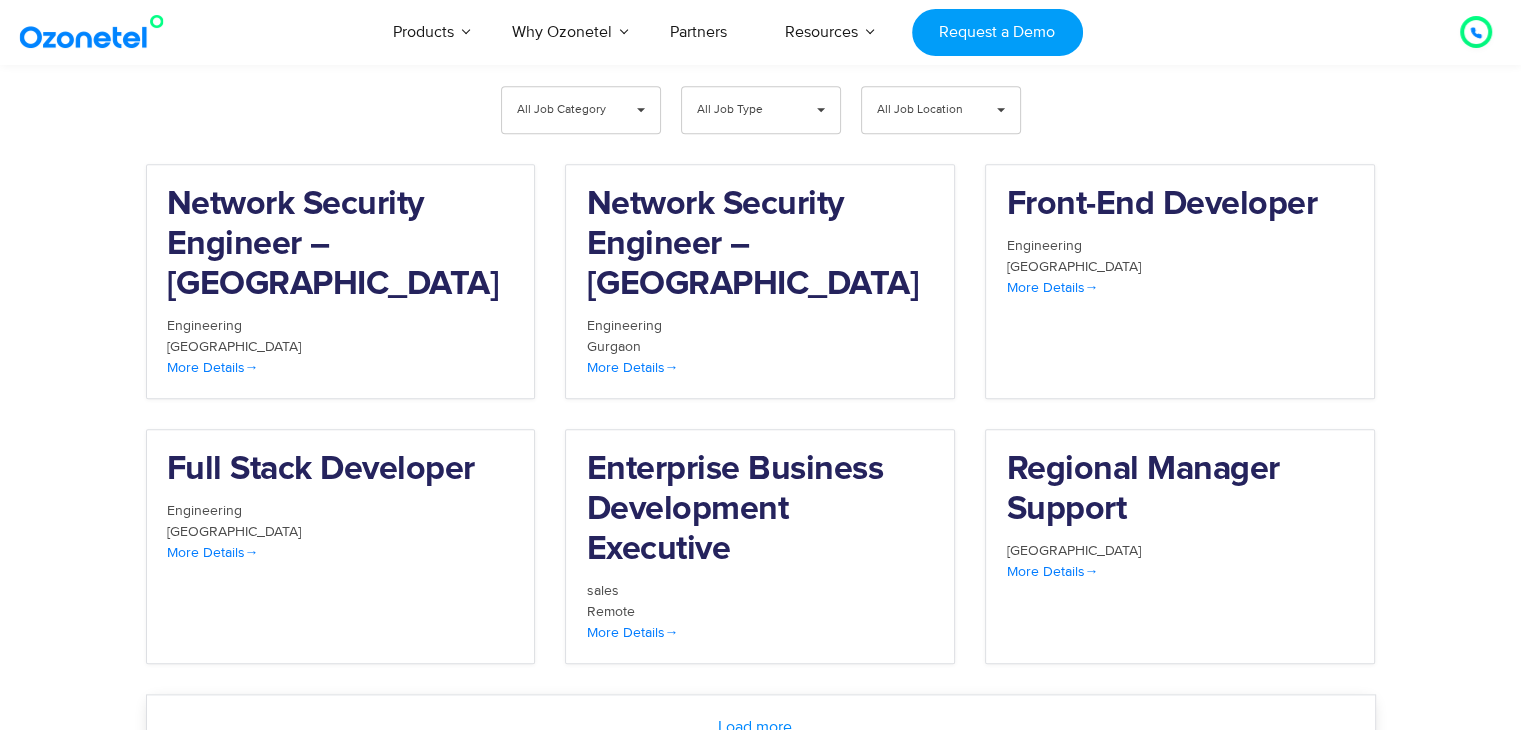 click on "Load more…" at bounding box center (761, 727) 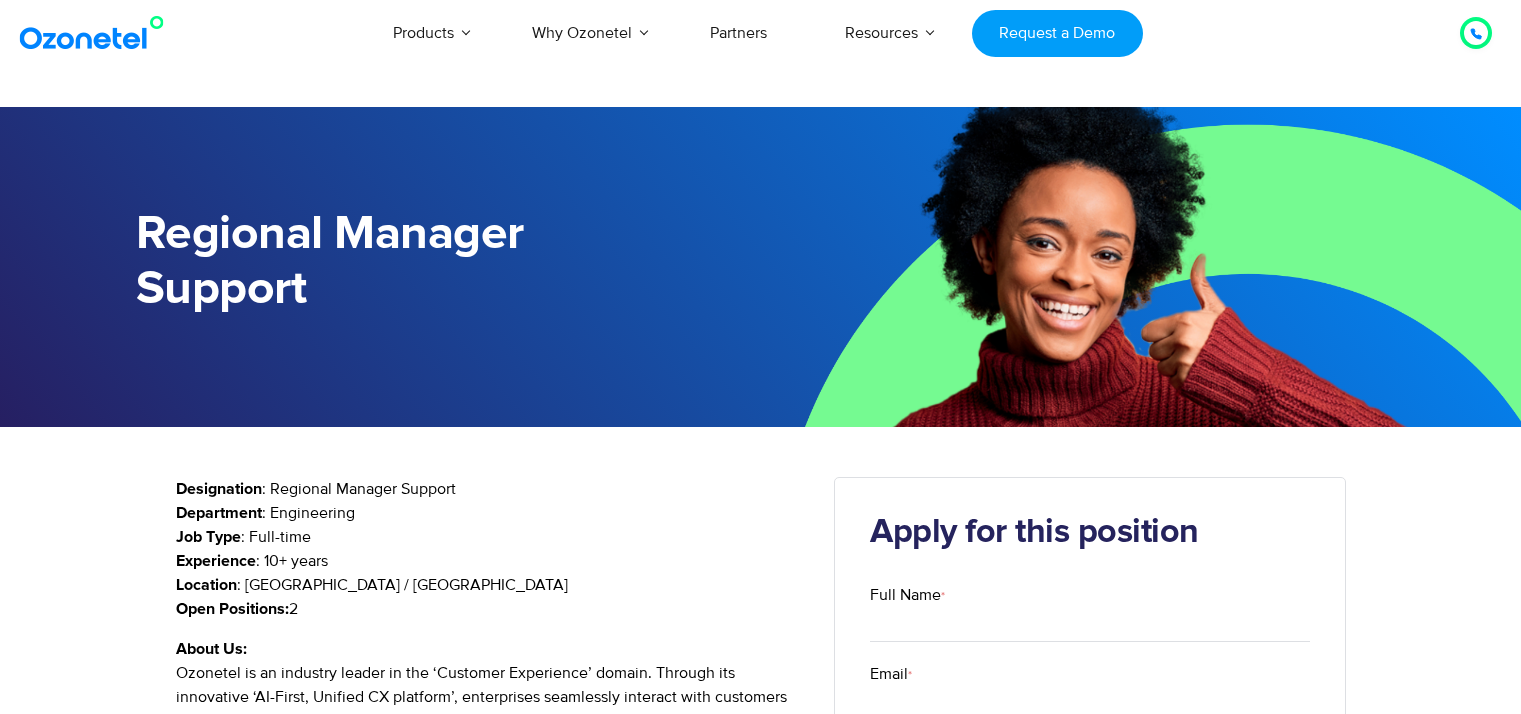 scroll, scrollTop: 0, scrollLeft: 0, axis: both 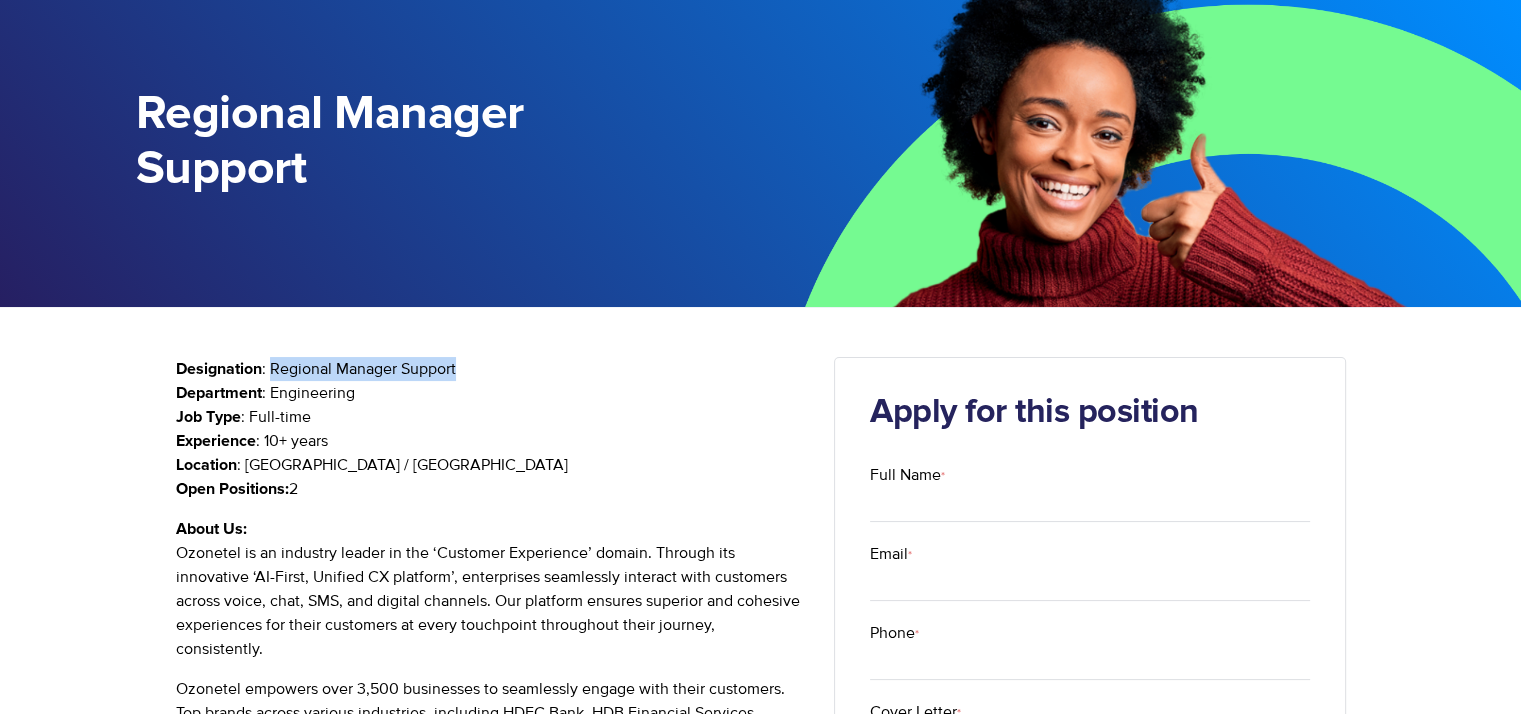 drag, startPoint x: 273, startPoint y: 366, endPoint x: 458, endPoint y: 357, distance: 185.2188 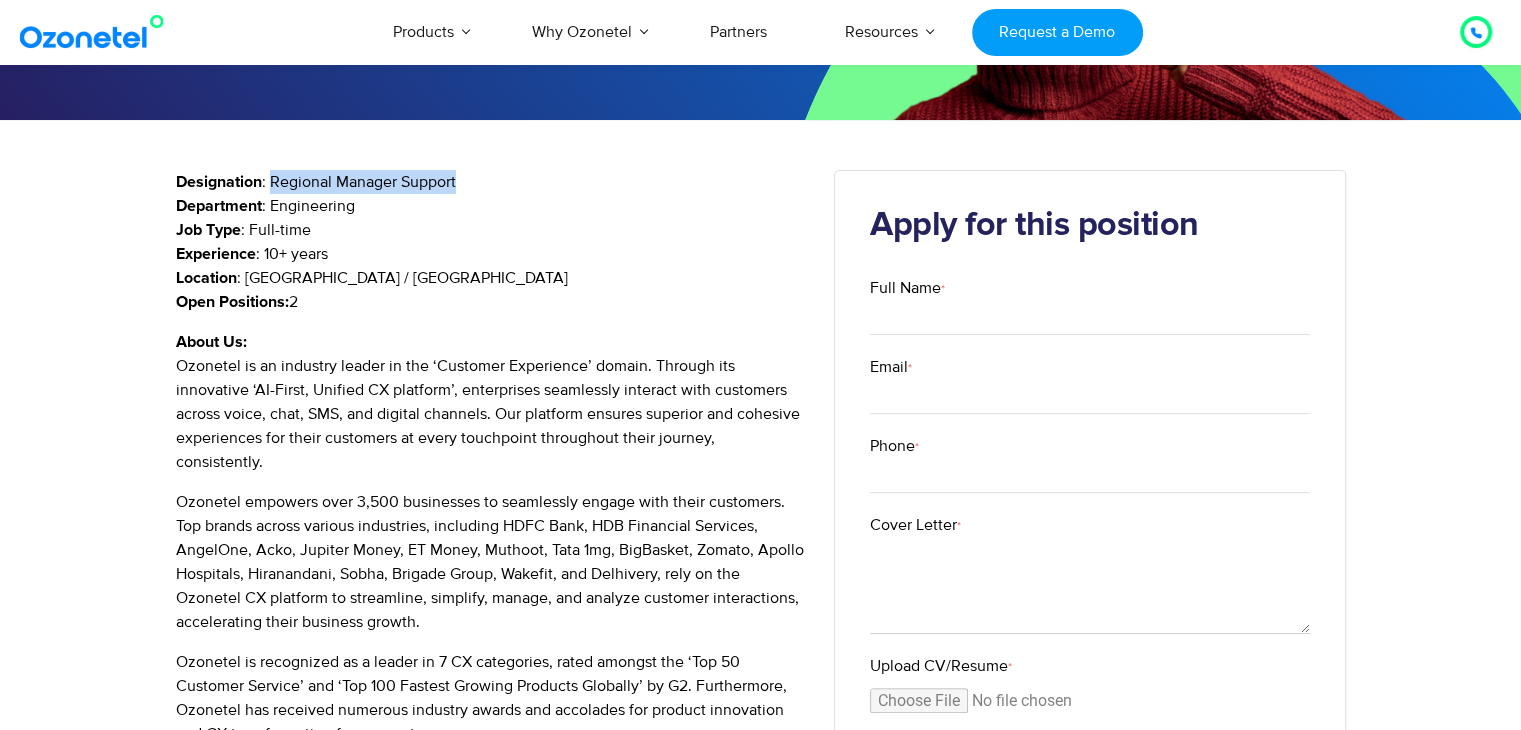 scroll, scrollTop: 325, scrollLeft: 0, axis: vertical 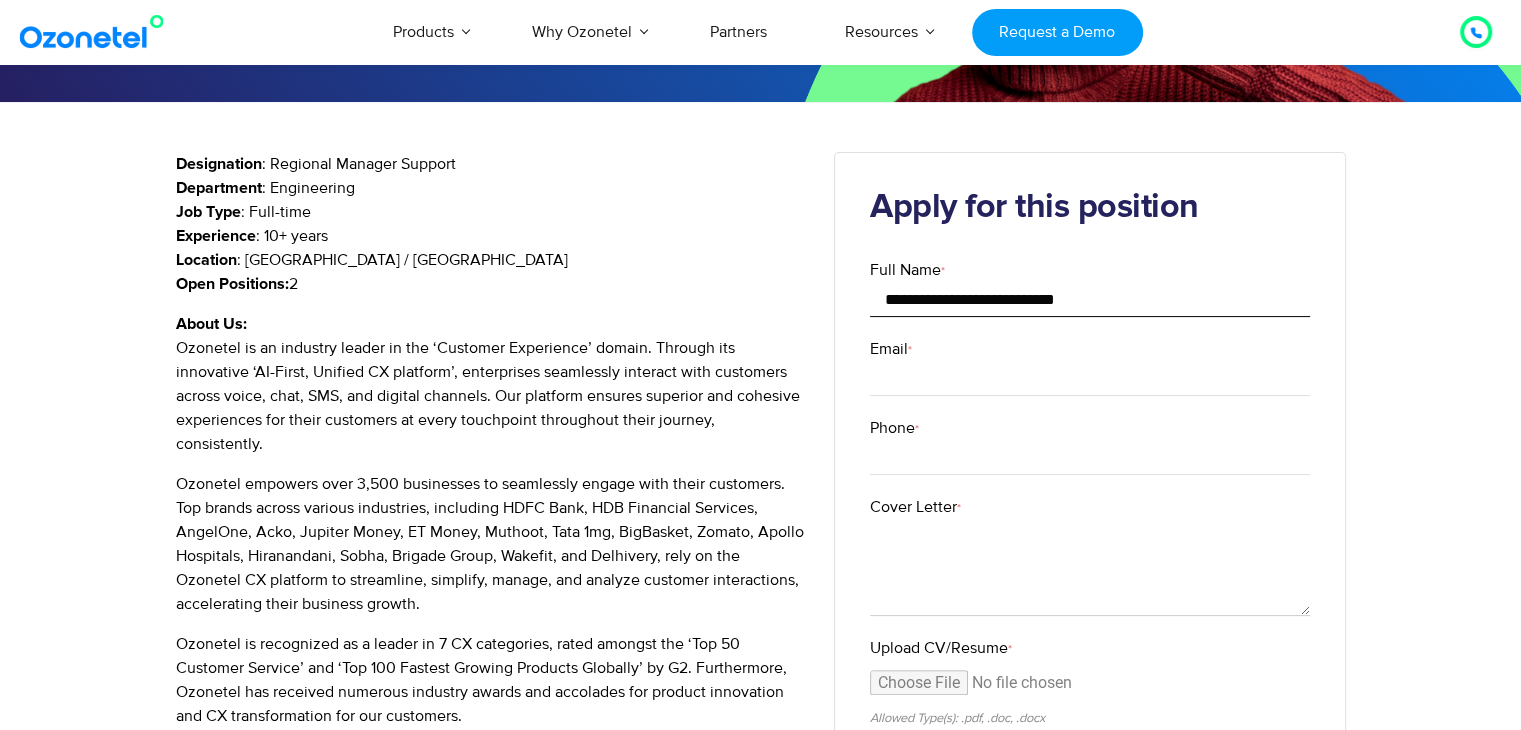 type on "**********" 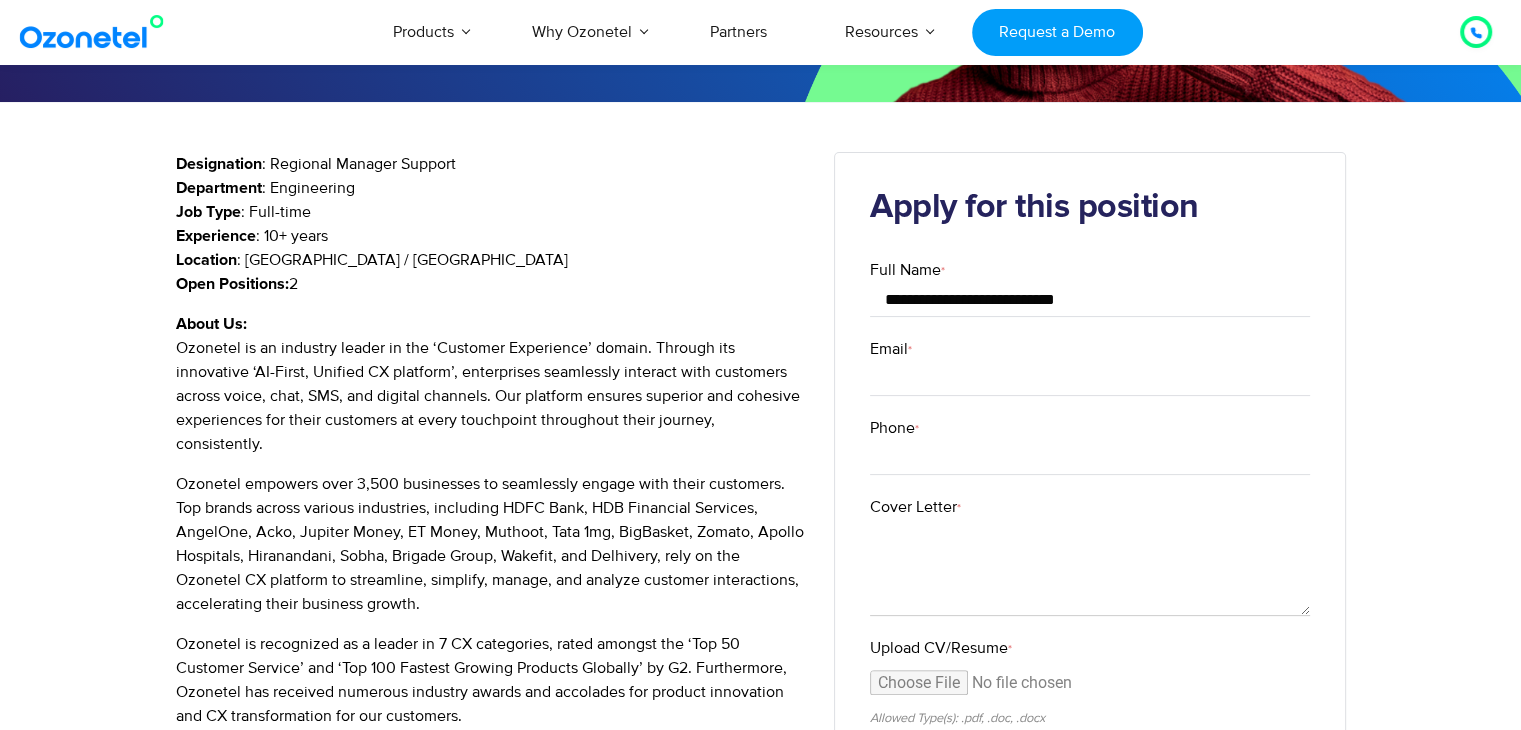 click on "**********" at bounding box center [1090, 583] 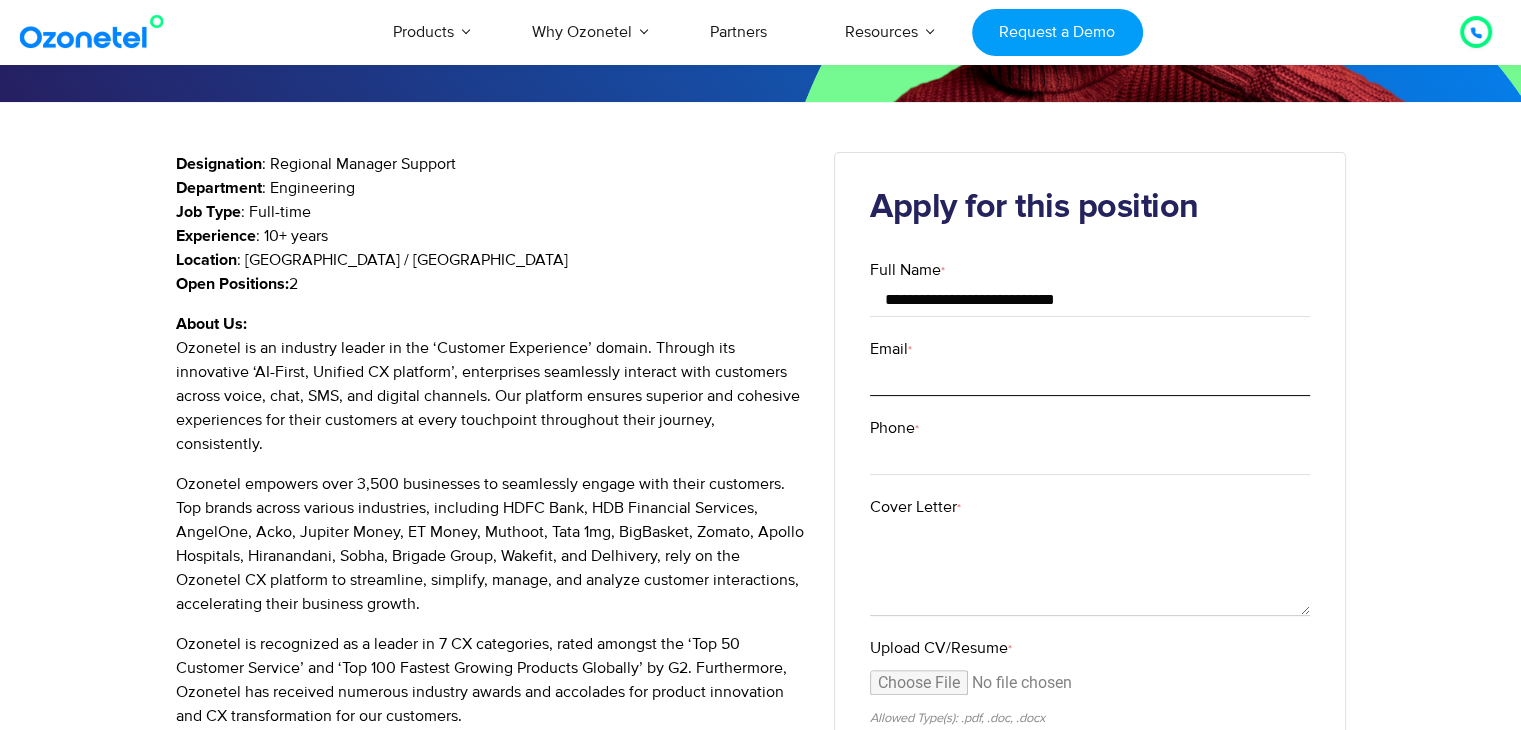 click on "Email  *" at bounding box center [1090, 378] 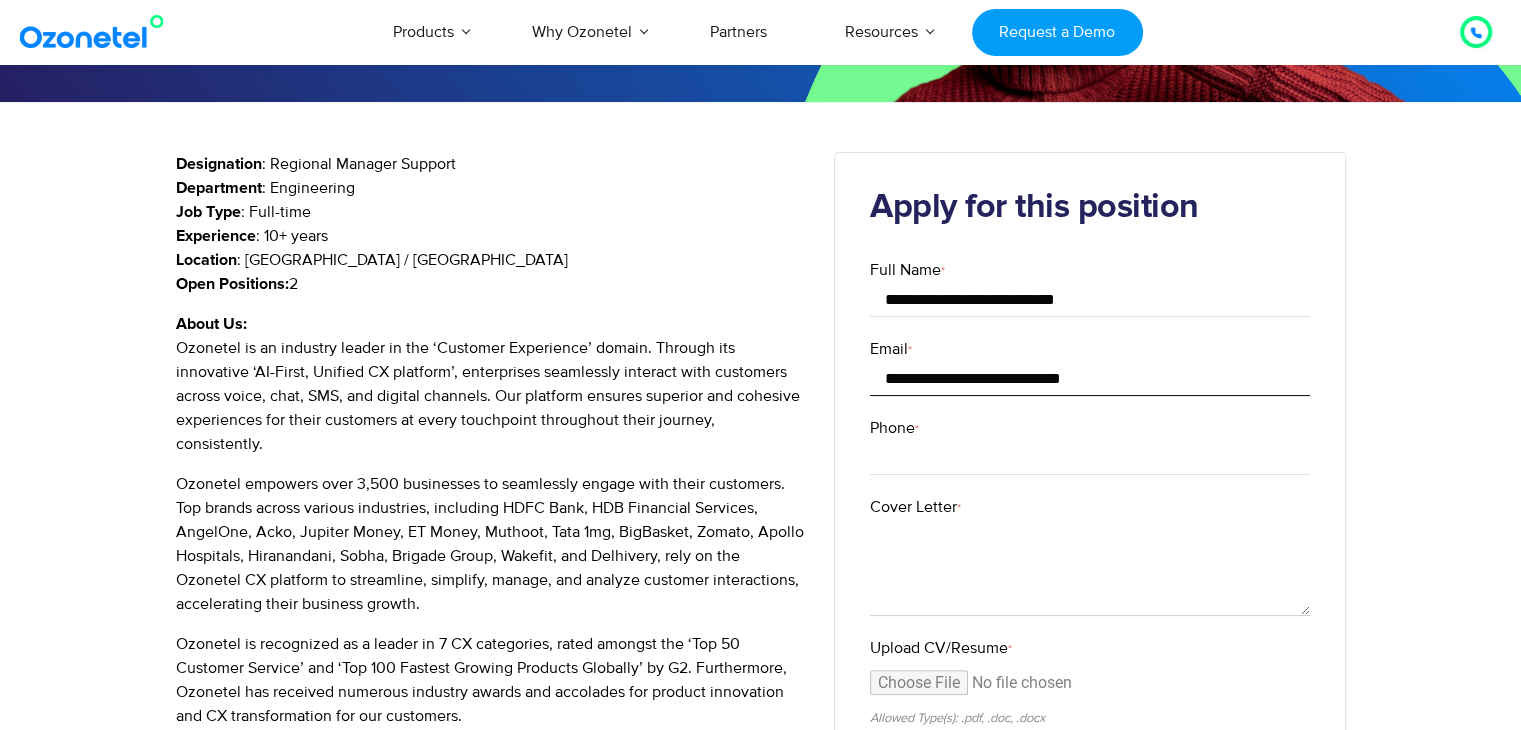 type on "**********" 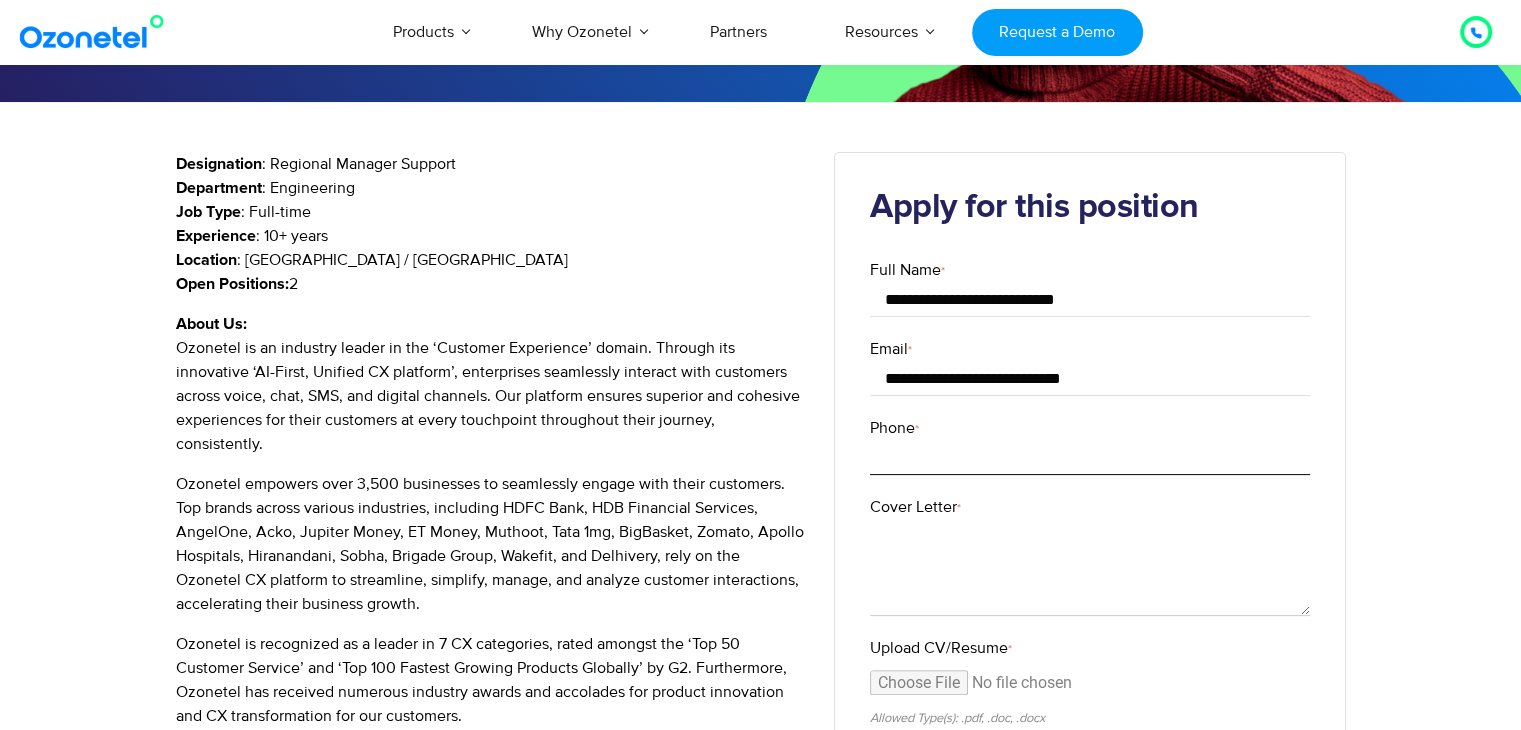 click on "Phone  *" at bounding box center (1090, 457) 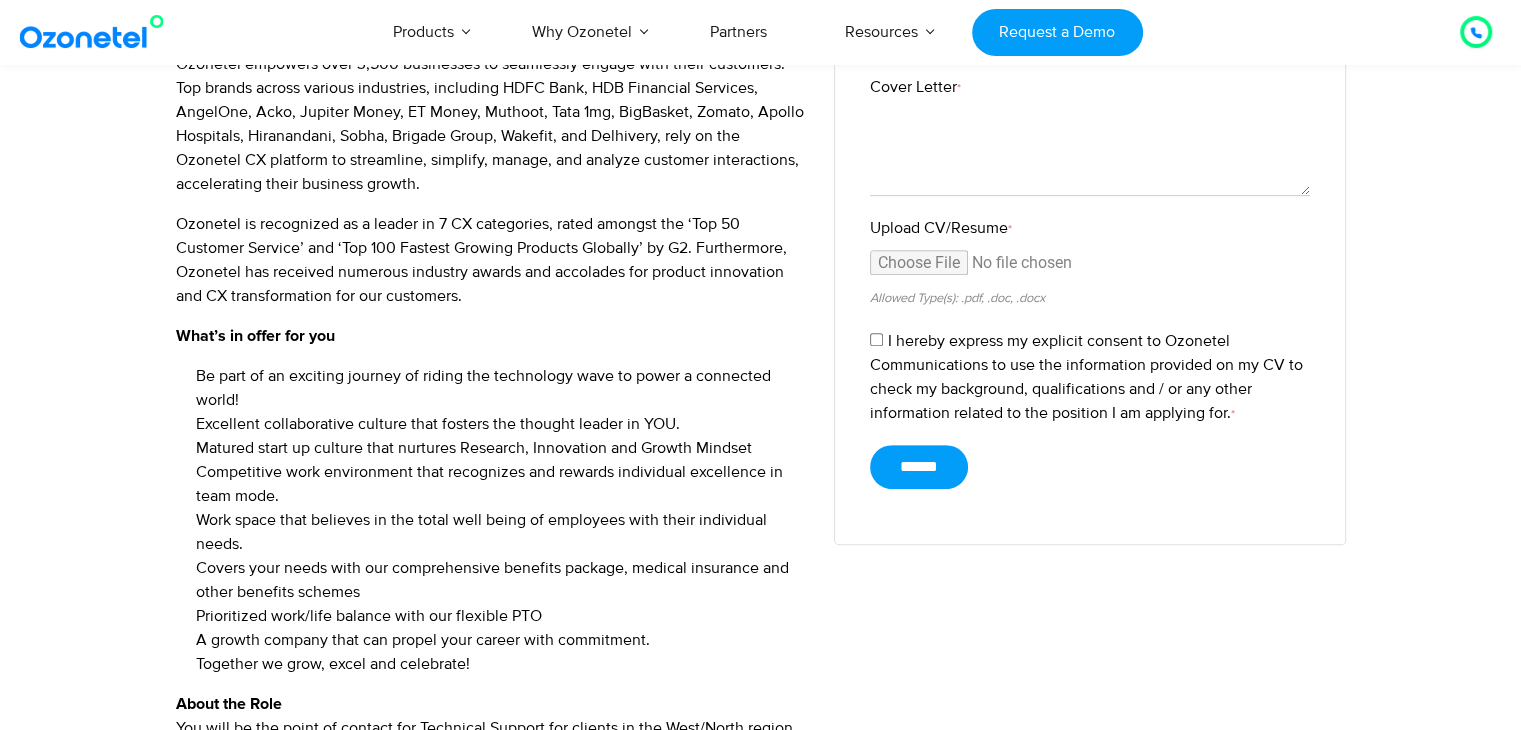 scroll, scrollTop: 752, scrollLeft: 0, axis: vertical 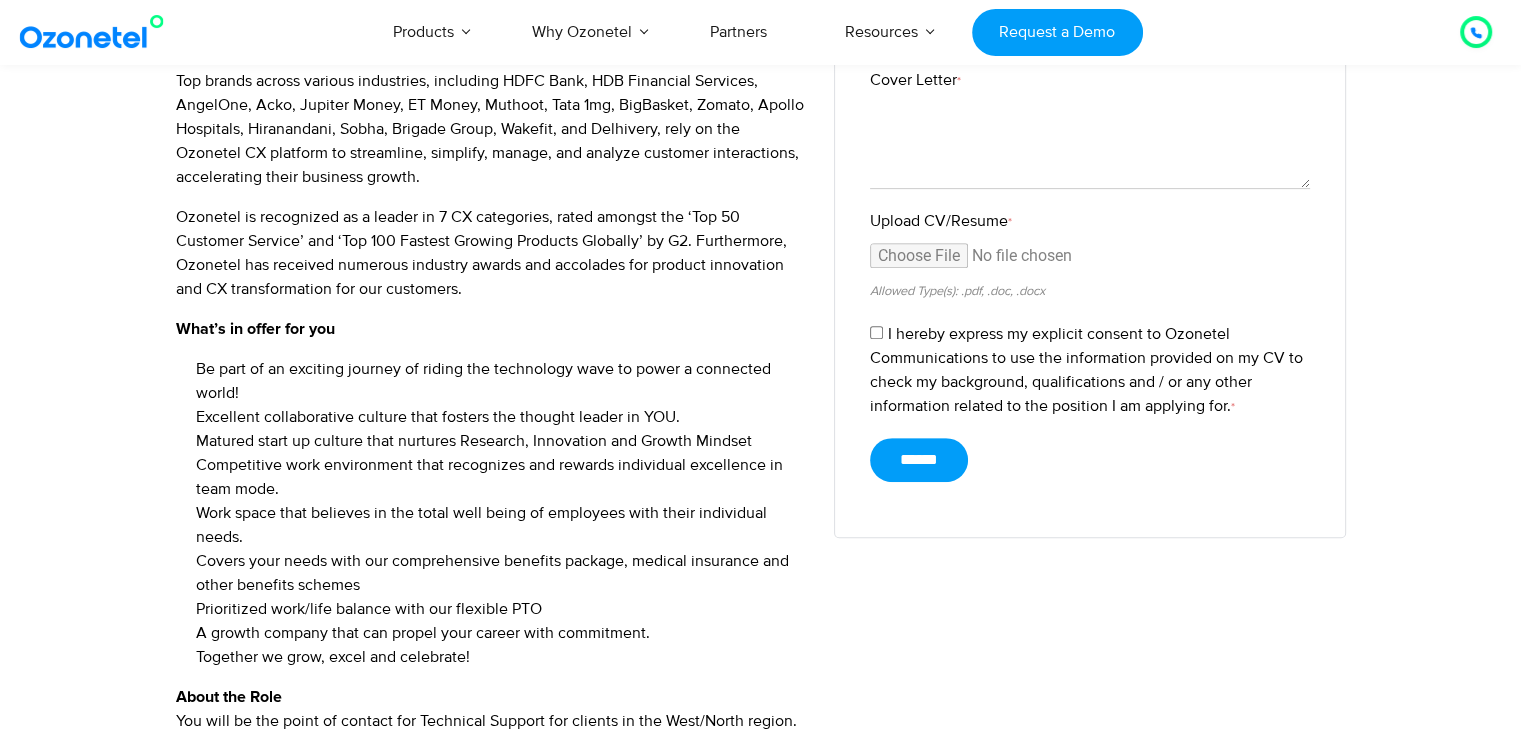 type on "**********" 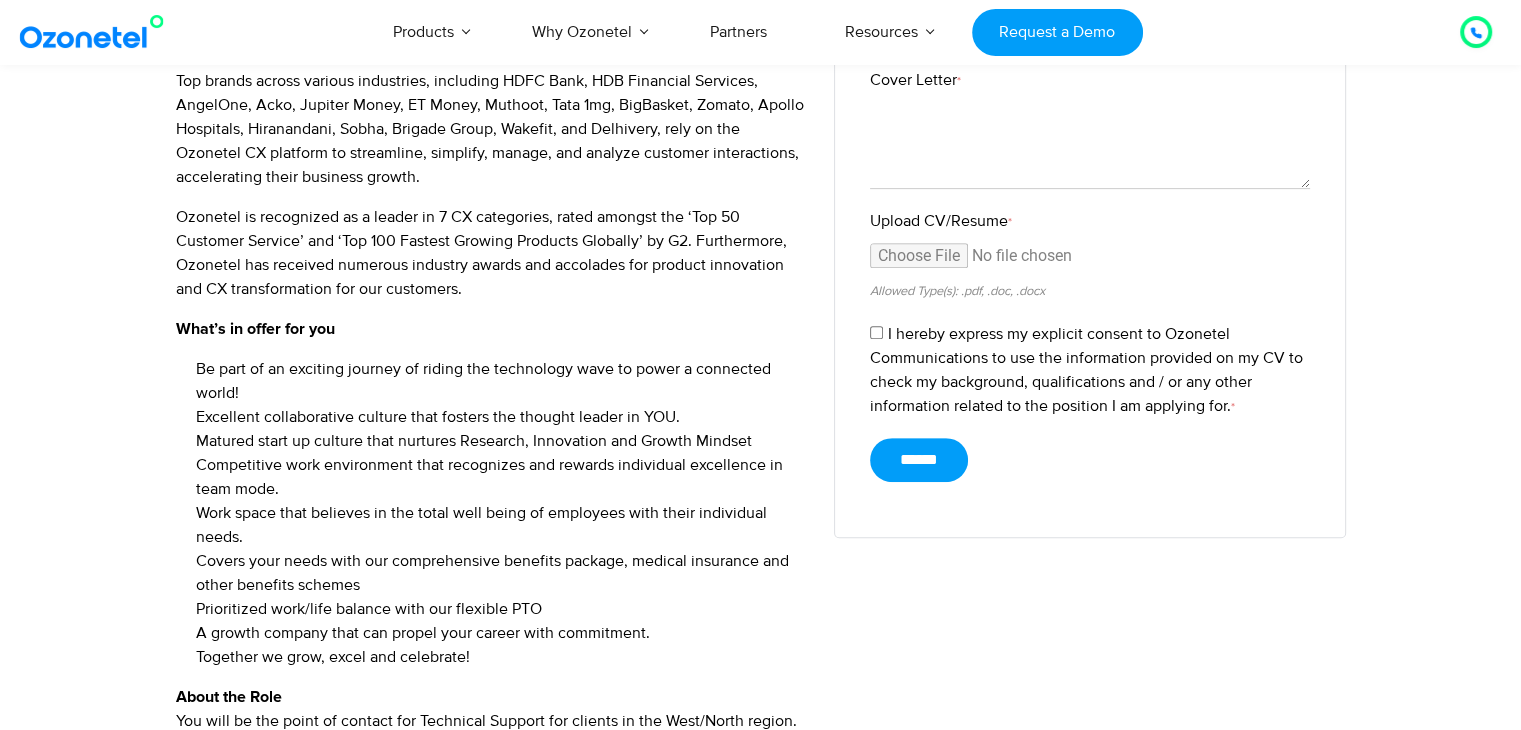 click on "Upload CV/Resume  *" at bounding box center [1090, 260] 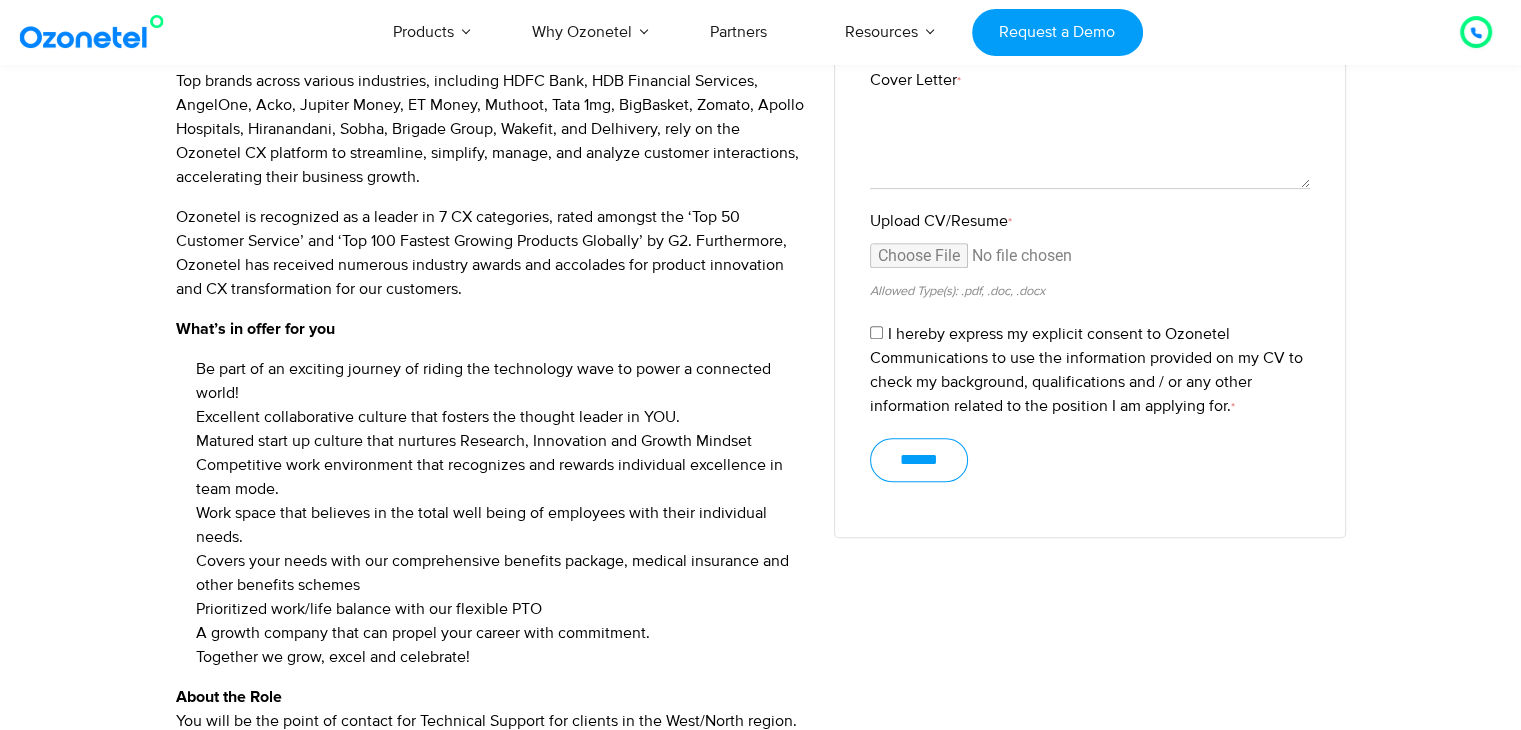 click on "******" at bounding box center (919, 460) 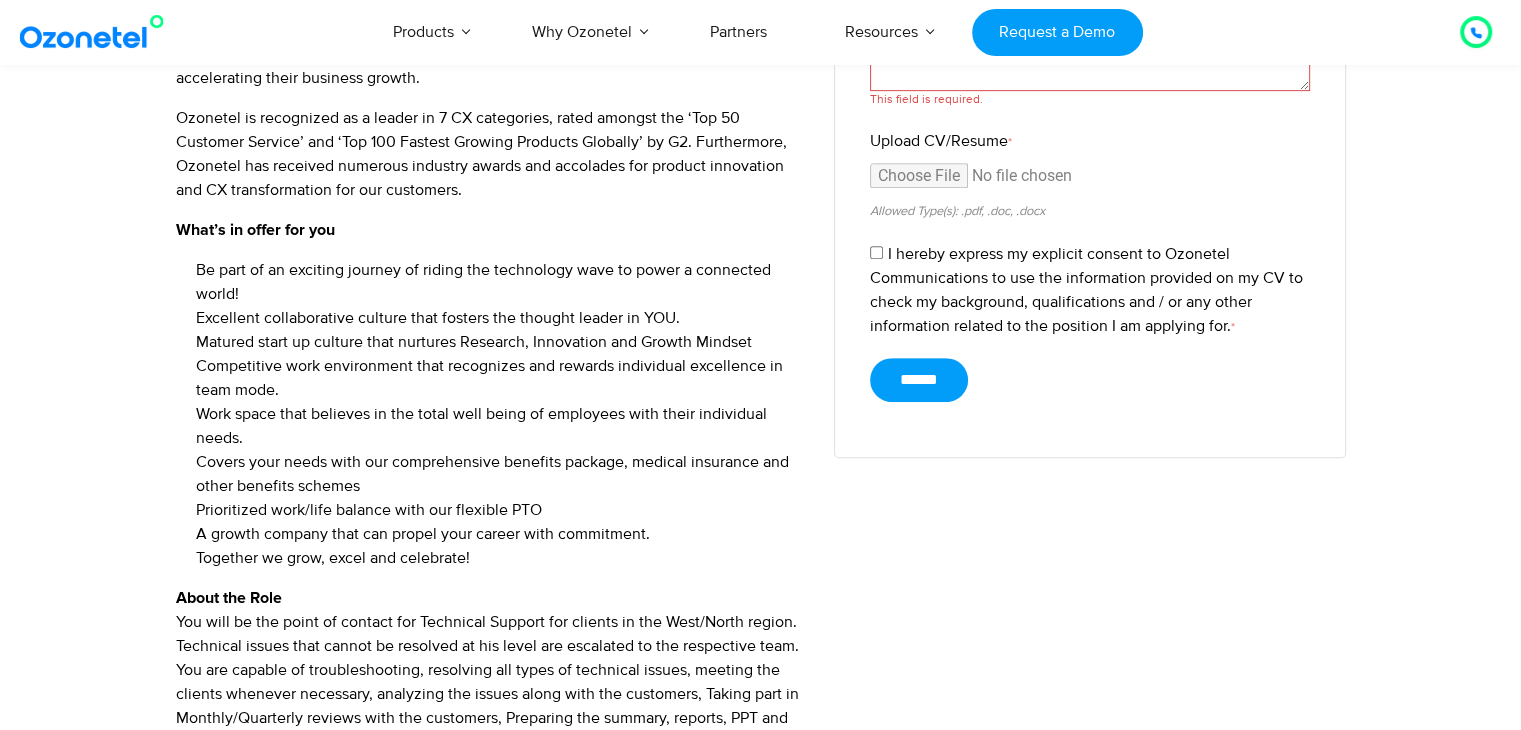 scroll, scrollTop: 882, scrollLeft: 0, axis: vertical 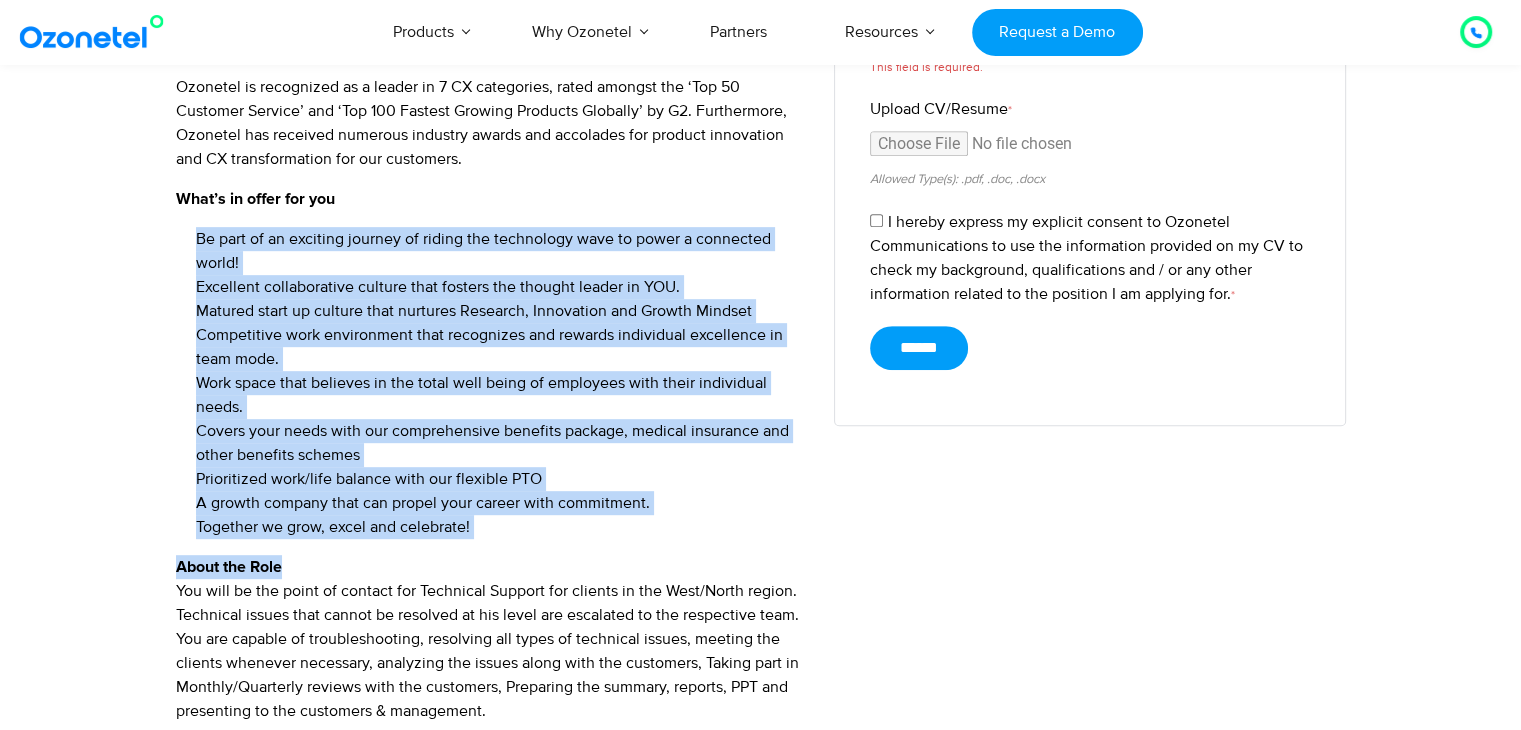 drag, startPoint x: 196, startPoint y: 213, endPoint x: 545, endPoint y: 517, distance: 462.83582 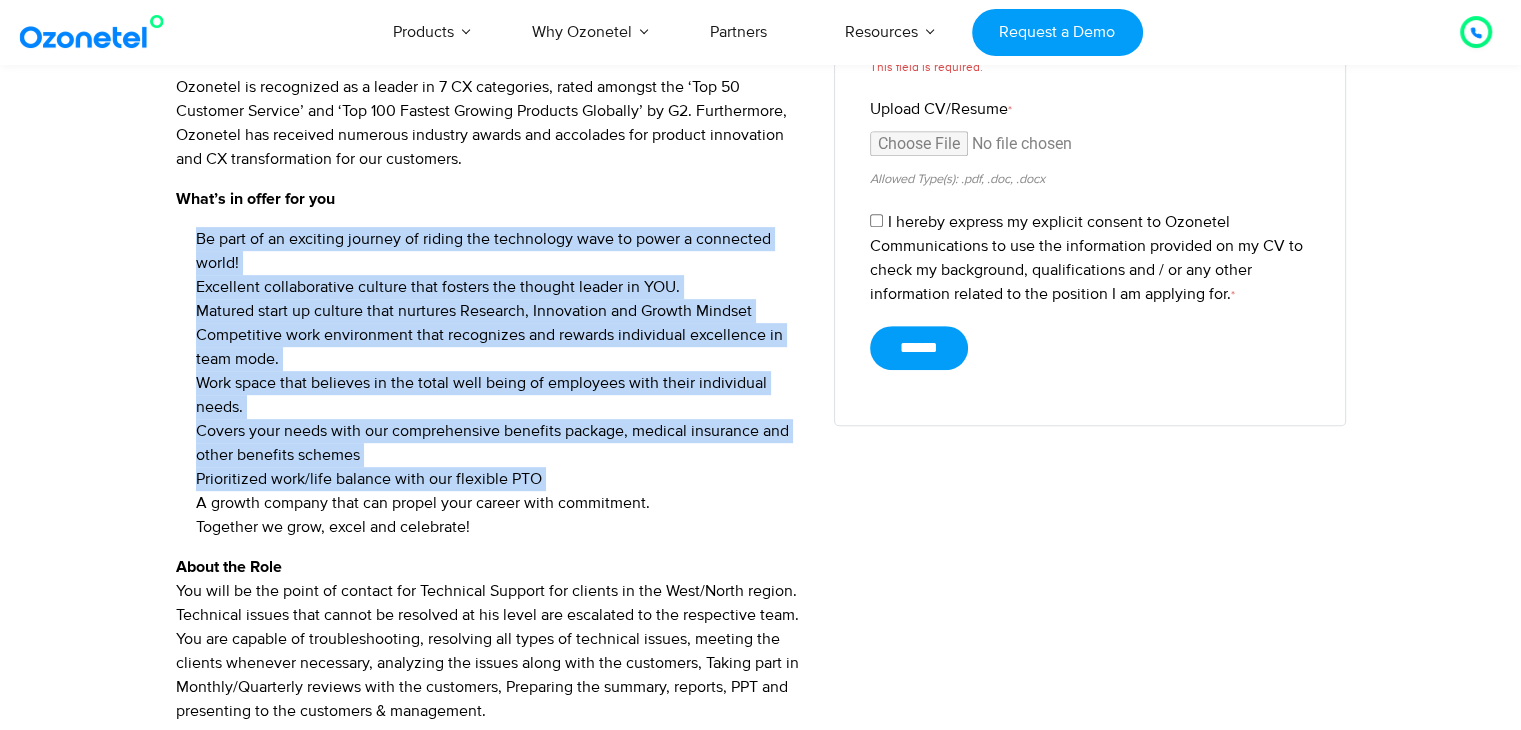 copy on "Be part of an exciting journey of riding the technology wave to power a connected world!
Excellent collaborative culture that fosters the thought leader in YOU.
Matured start up culture that nurtures Research, Innovation and Growth Mindset
Competitive work environment that recognizes and rewards individual excellence in team mode.
Work space that believes in the total well being of employees with their individual needs.
Covers your needs with our comprehensive benefits package, medical insurance and other benefits schemes
Prioritized work/life balance with our flexible PTO" 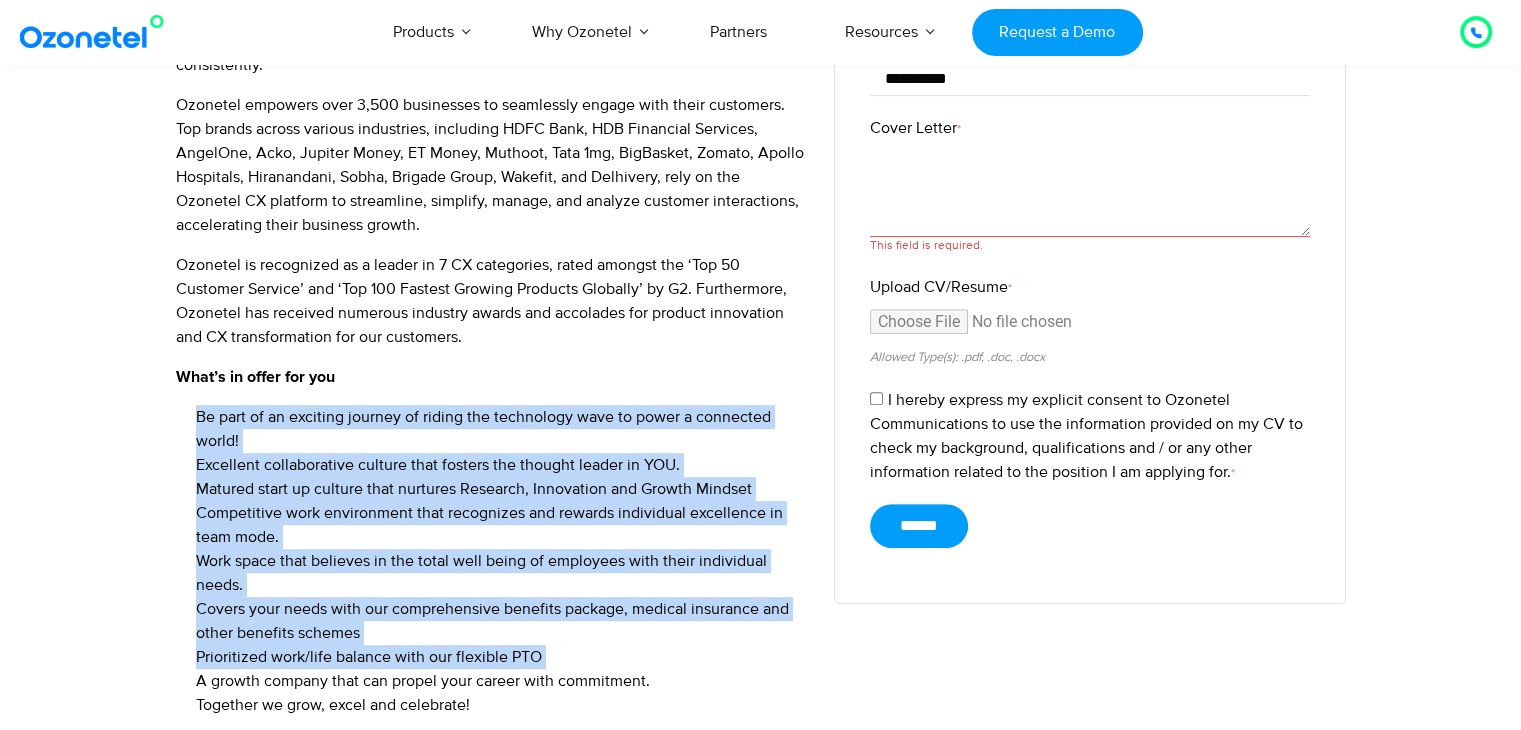 scroll, scrollTop: 692, scrollLeft: 0, axis: vertical 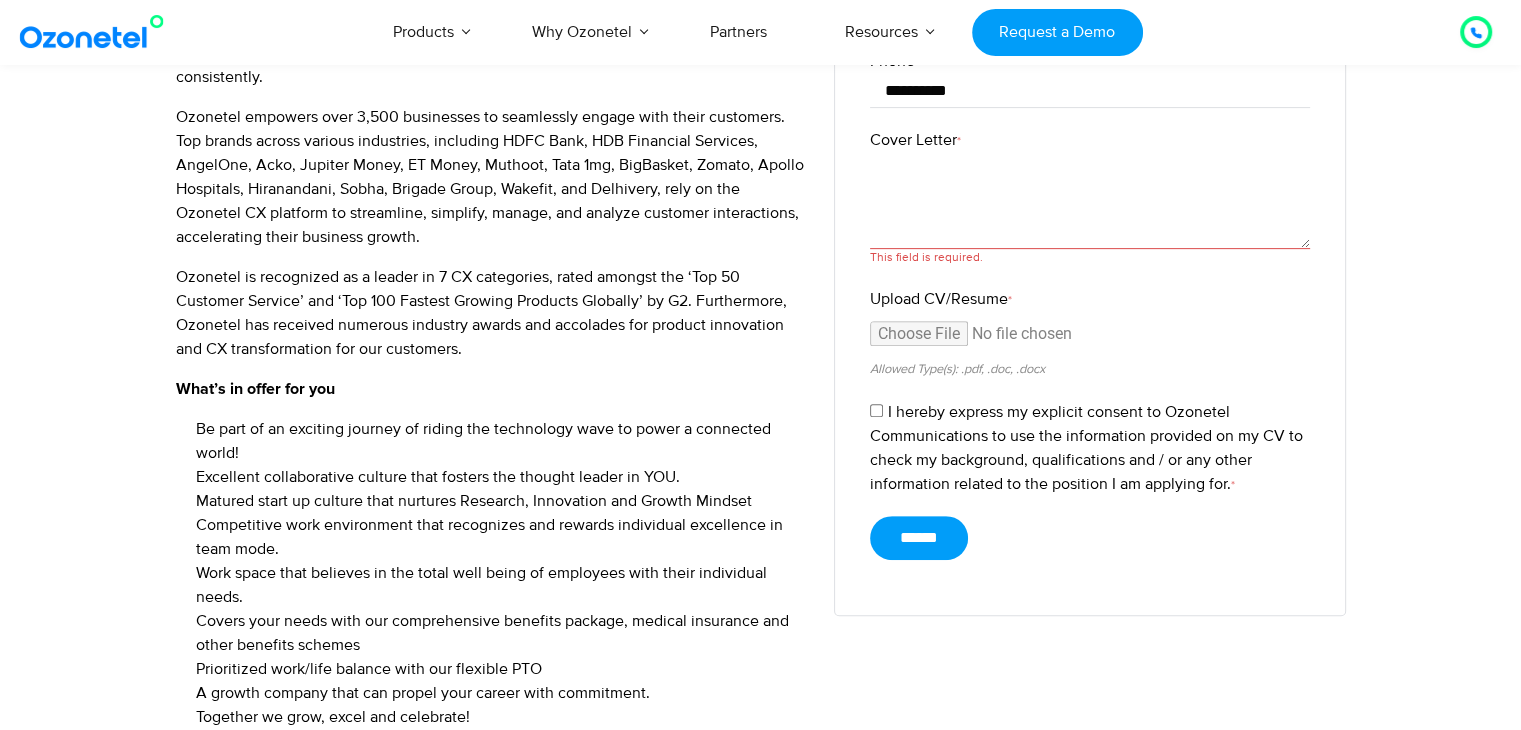 click on "Cover Letter  *" at bounding box center (1090, 140) 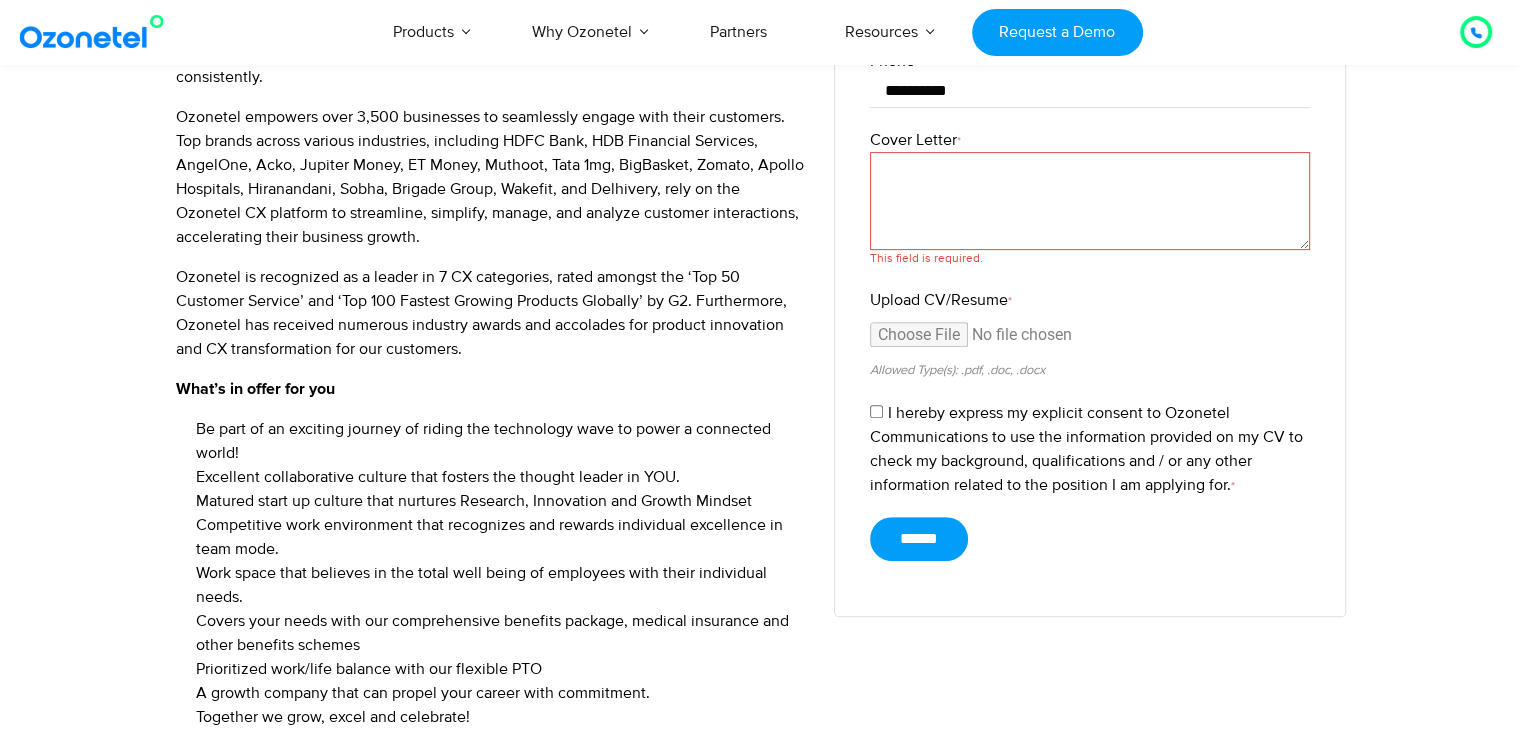 paste on "**********" 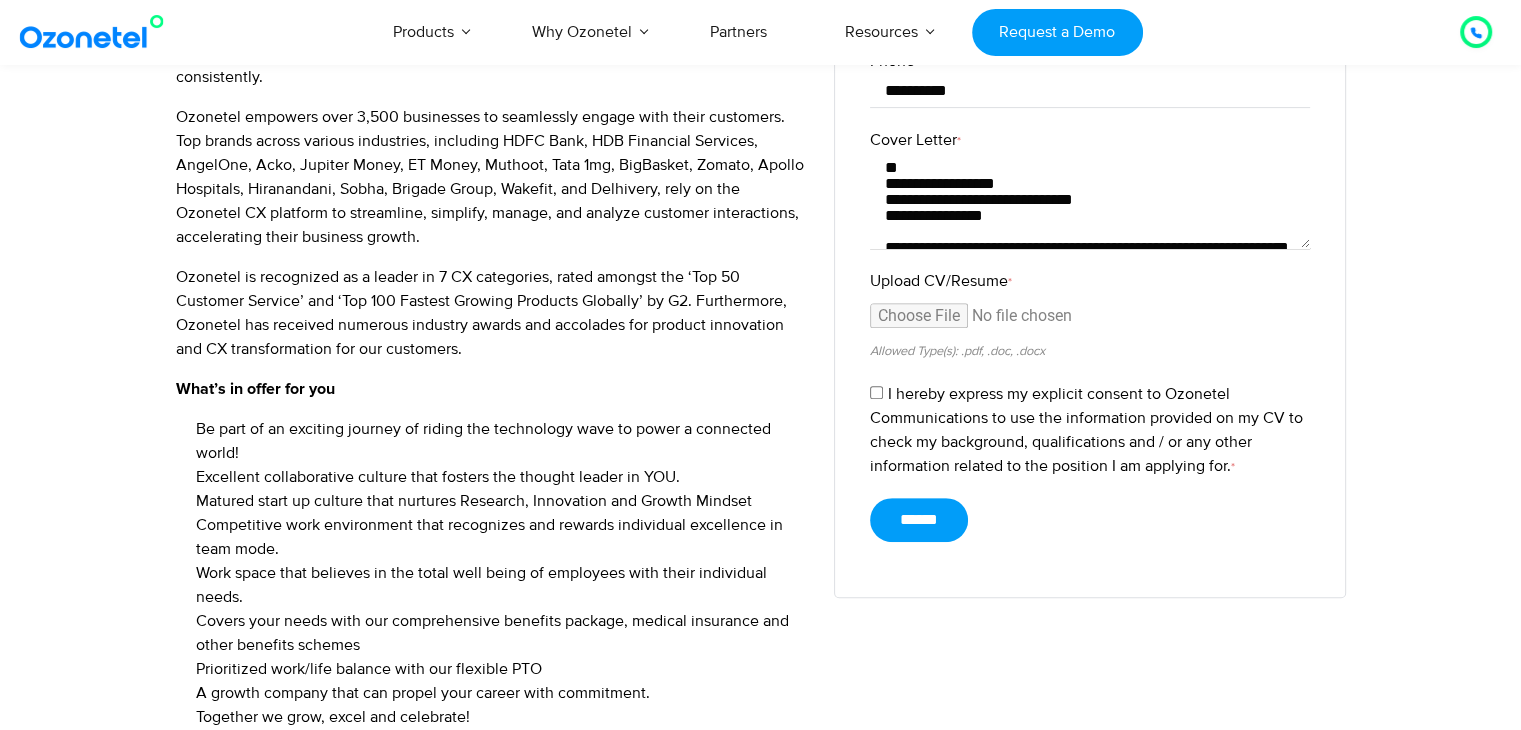scroll, scrollTop: 808, scrollLeft: 0, axis: vertical 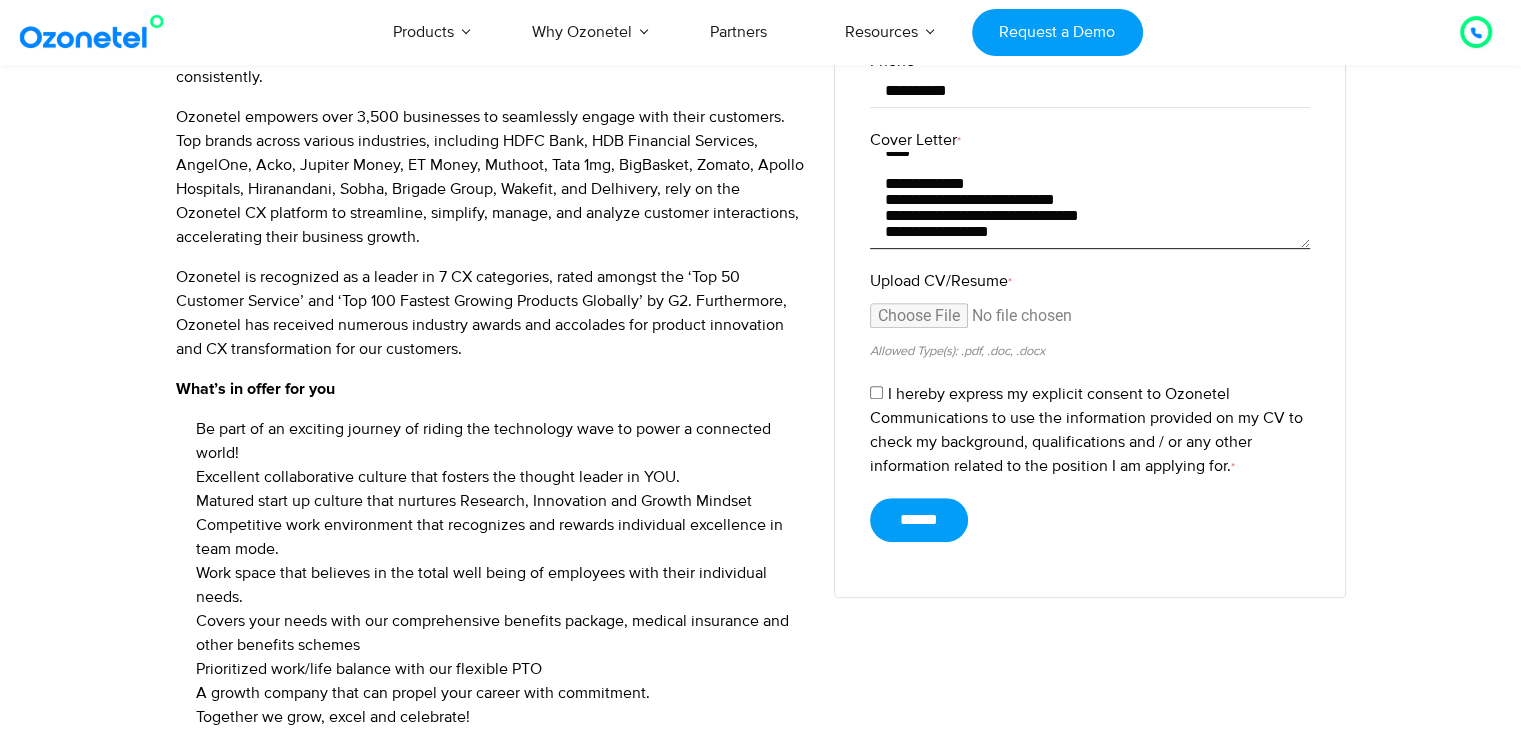 click on "Cover Letter  *" at bounding box center (1090, 200) 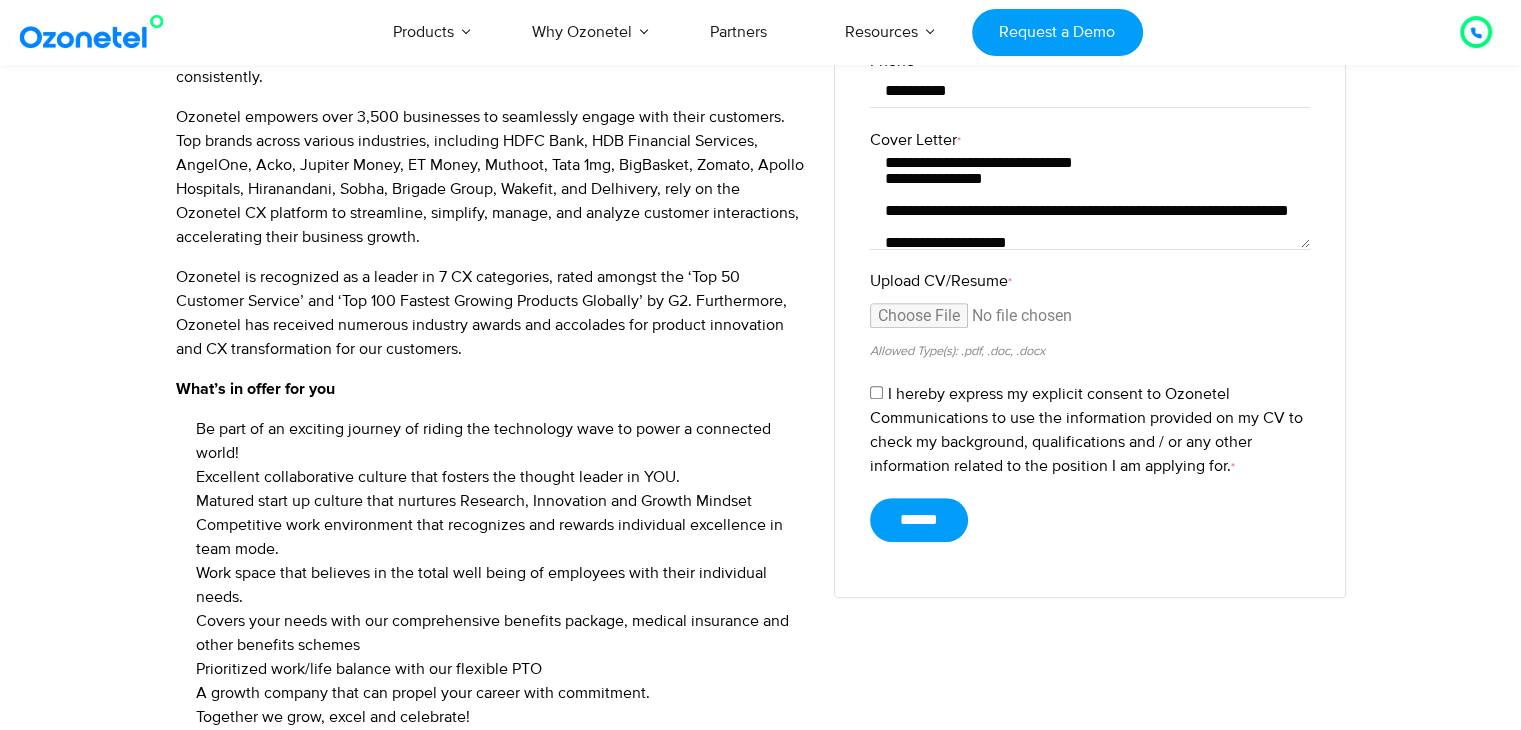 scroll, scrollTop: 5, scrollLeft: 0, axis: vertical 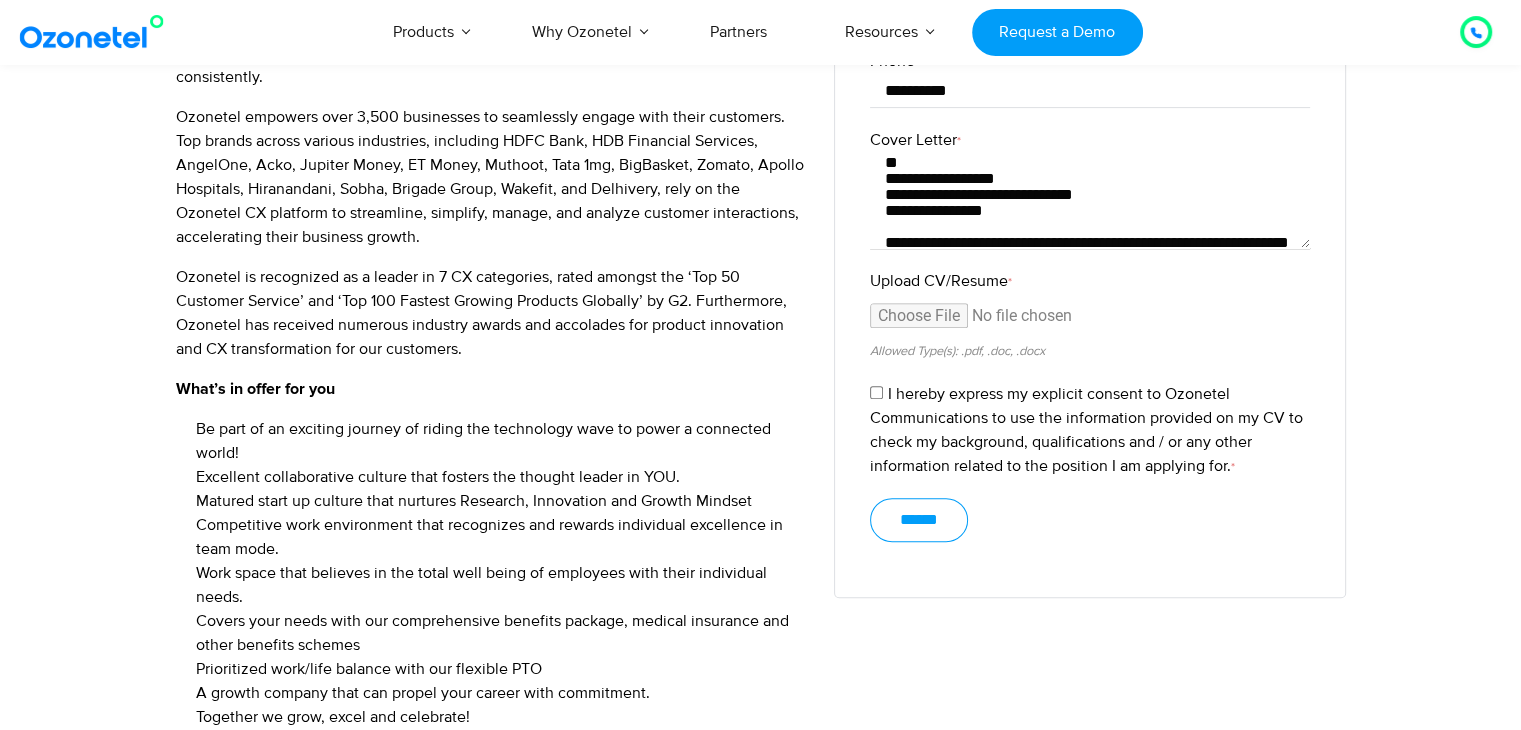 type on "**********" 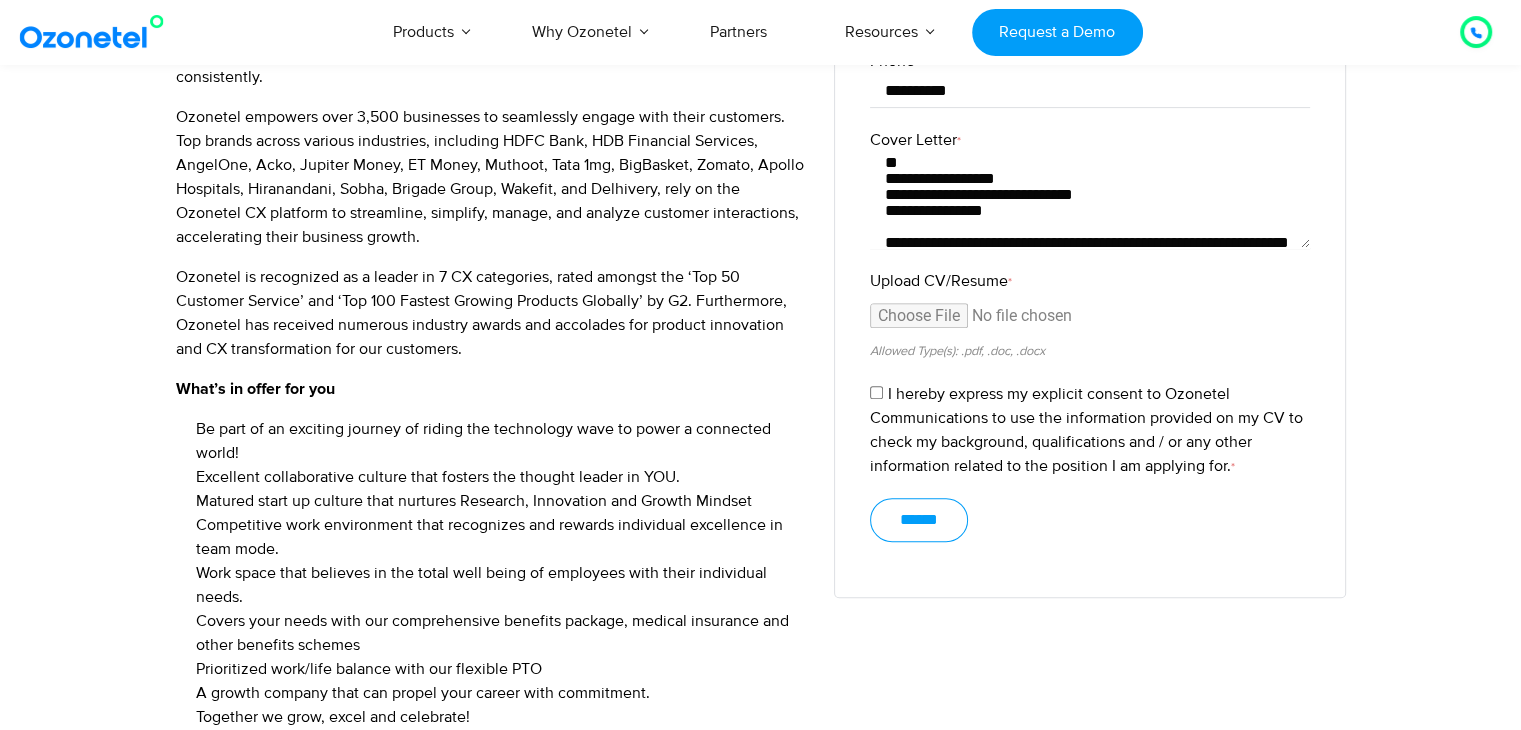 click on "******" at bounding box center [919, 520] 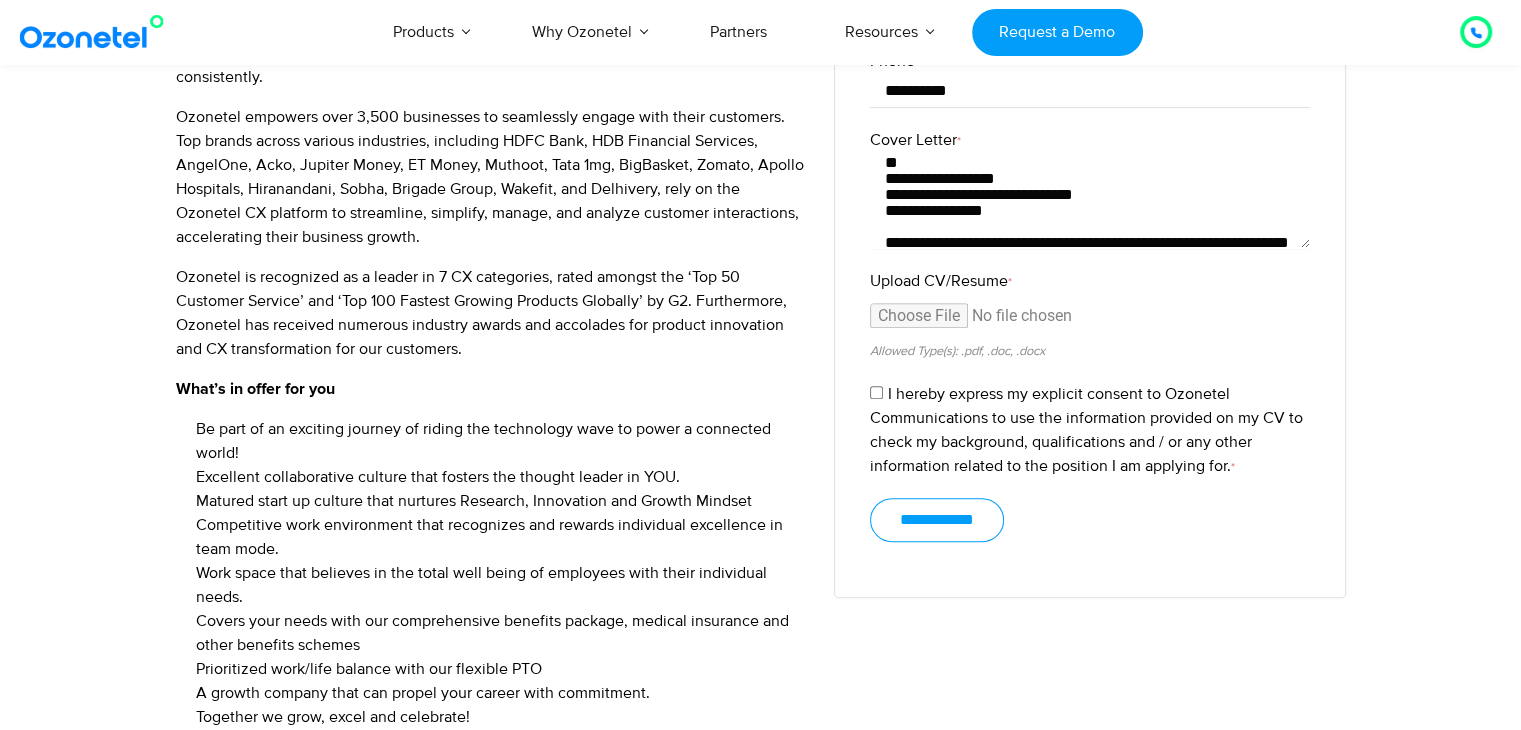 type on "******" 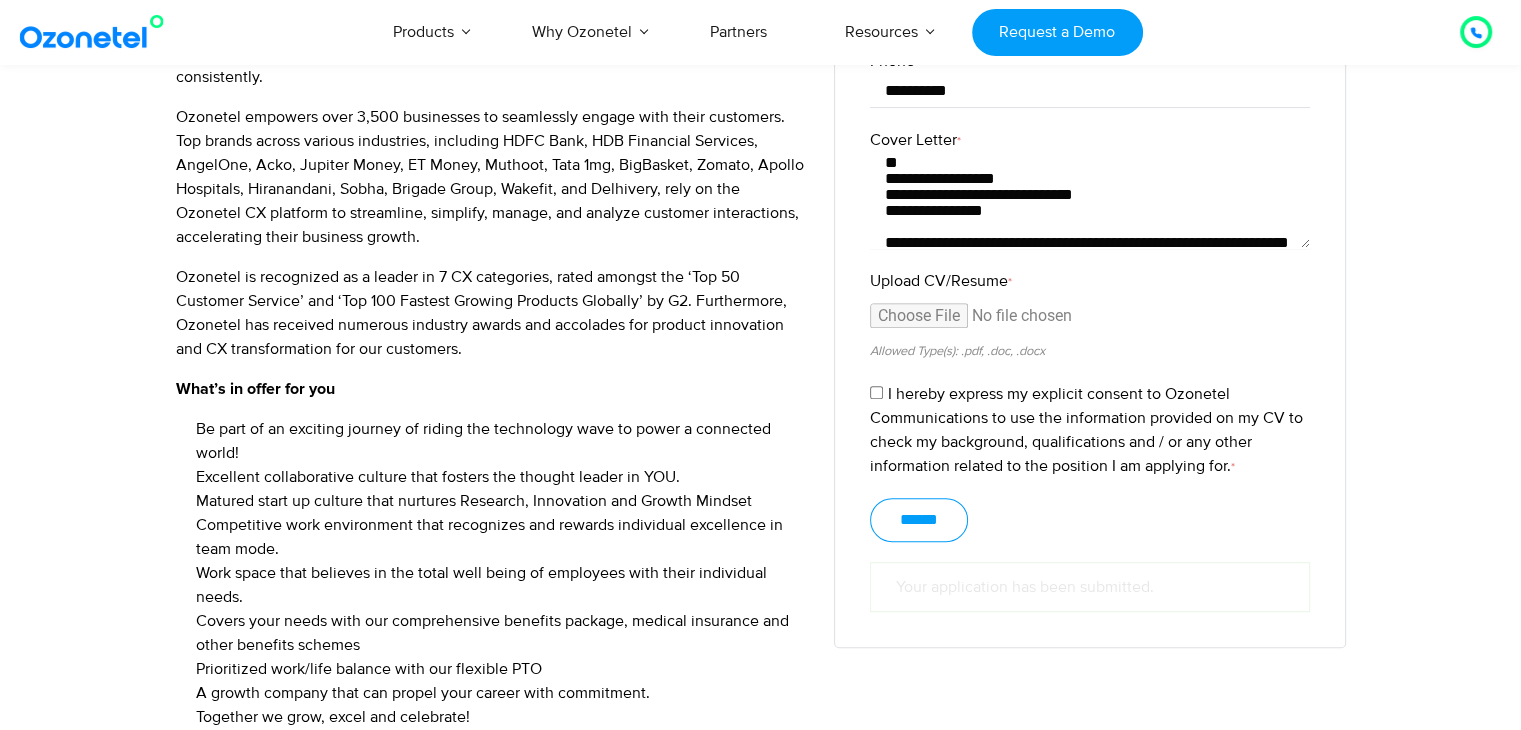 scroll, scrollTop: 0, scrollLeft: 0, axis: both 